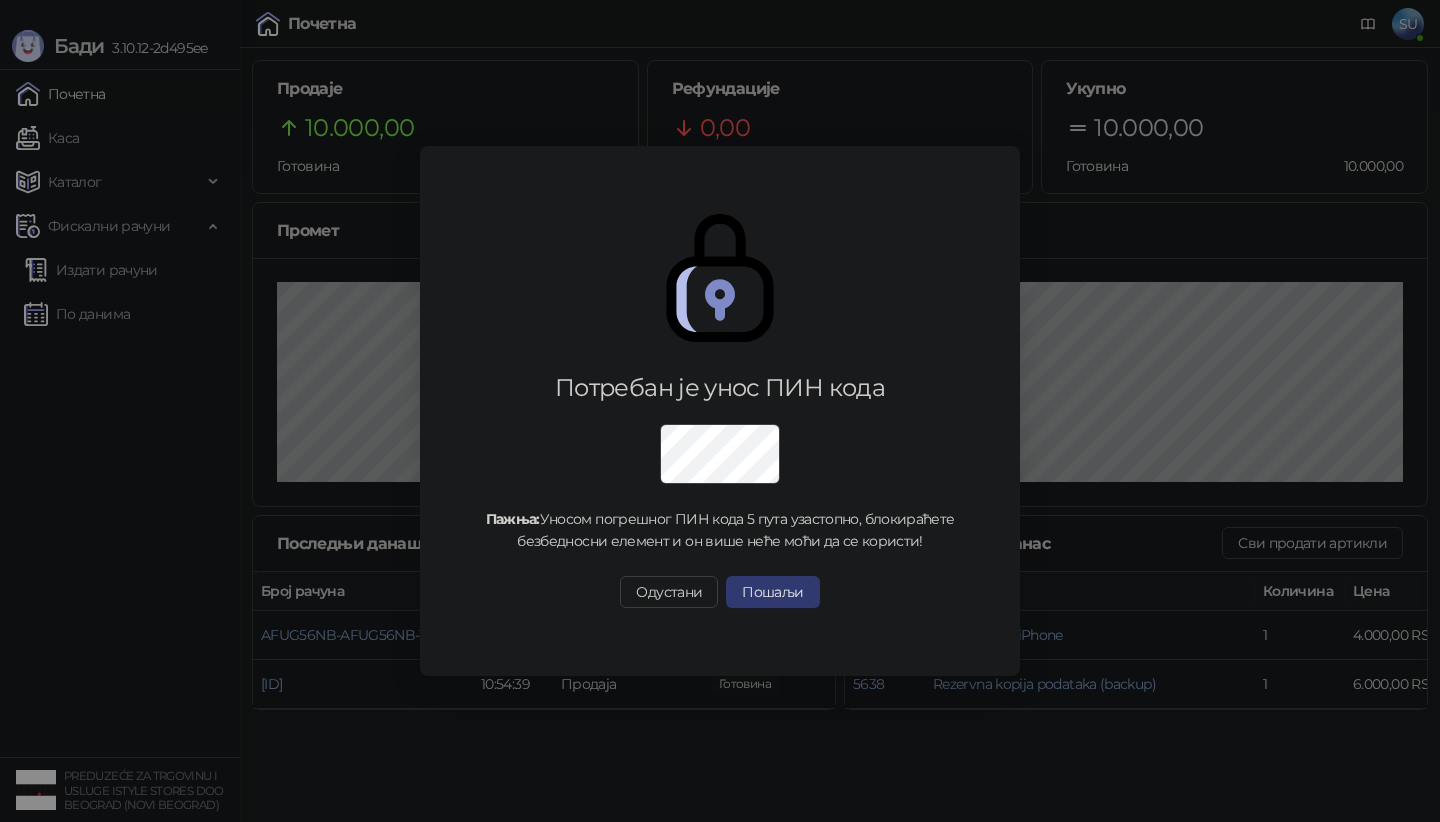 scroll, scrollTop: 0, scrollLeft: 0, axis: both 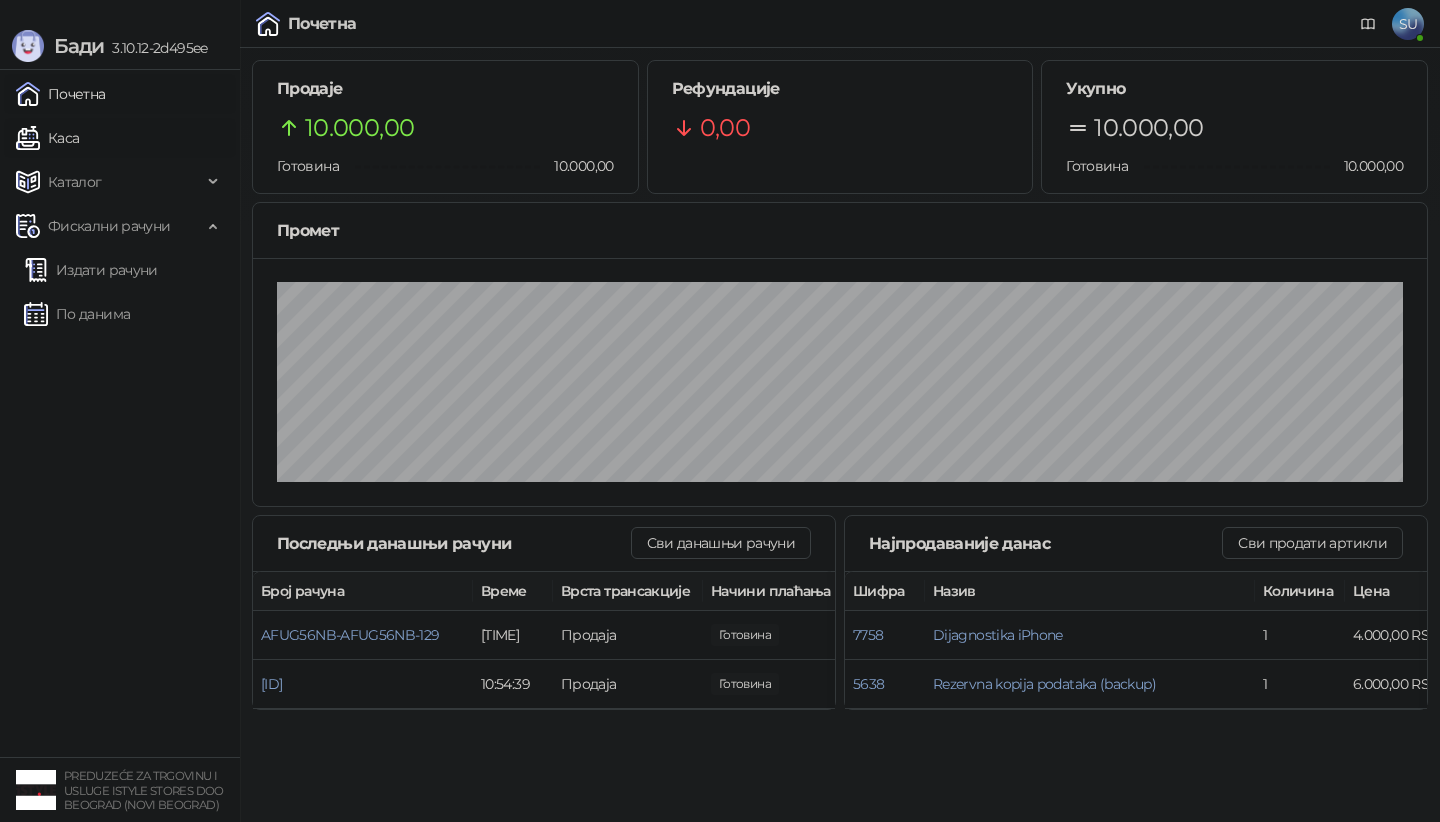click on "Каса" at bounding box center (47, 138) 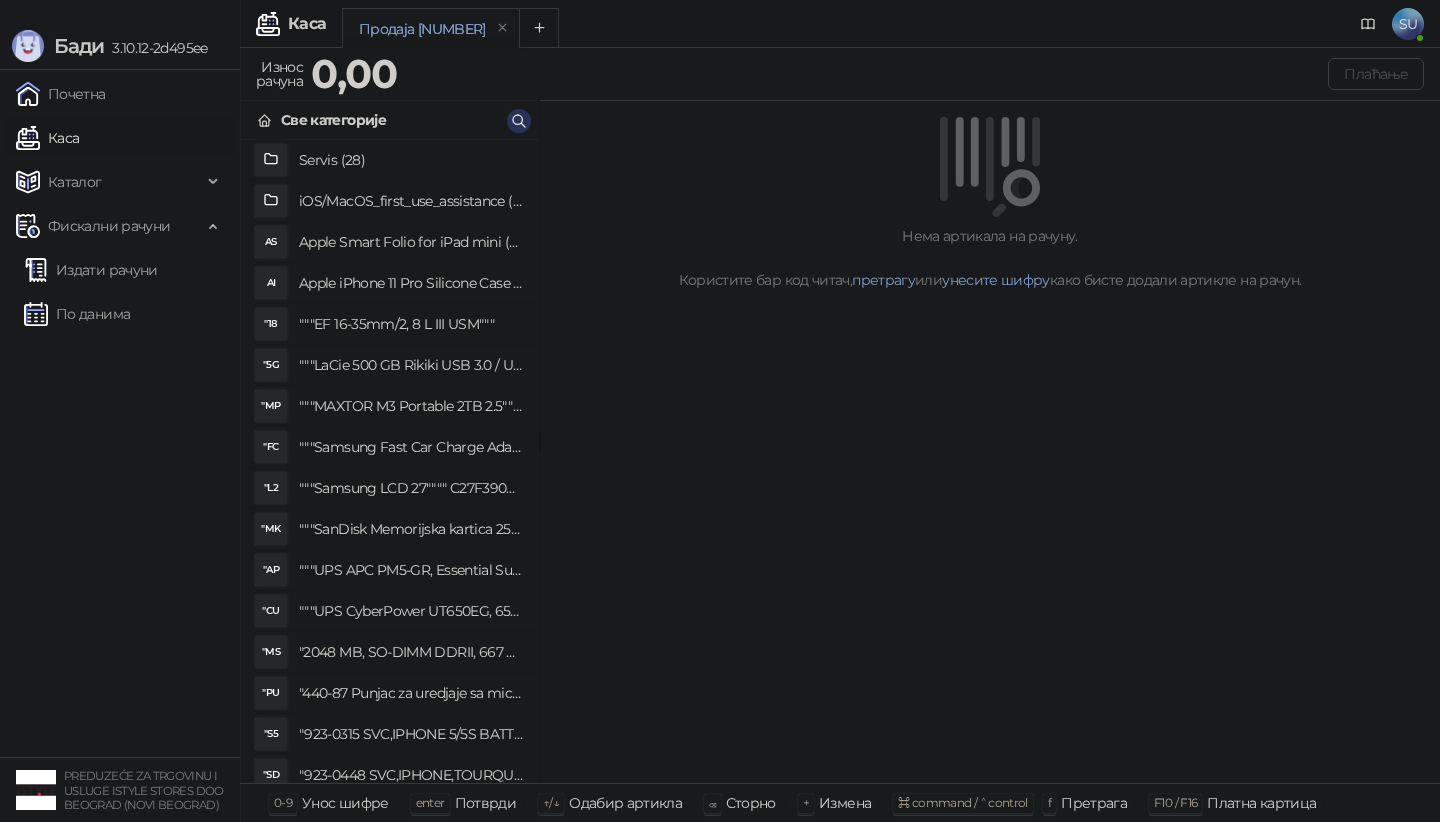 click 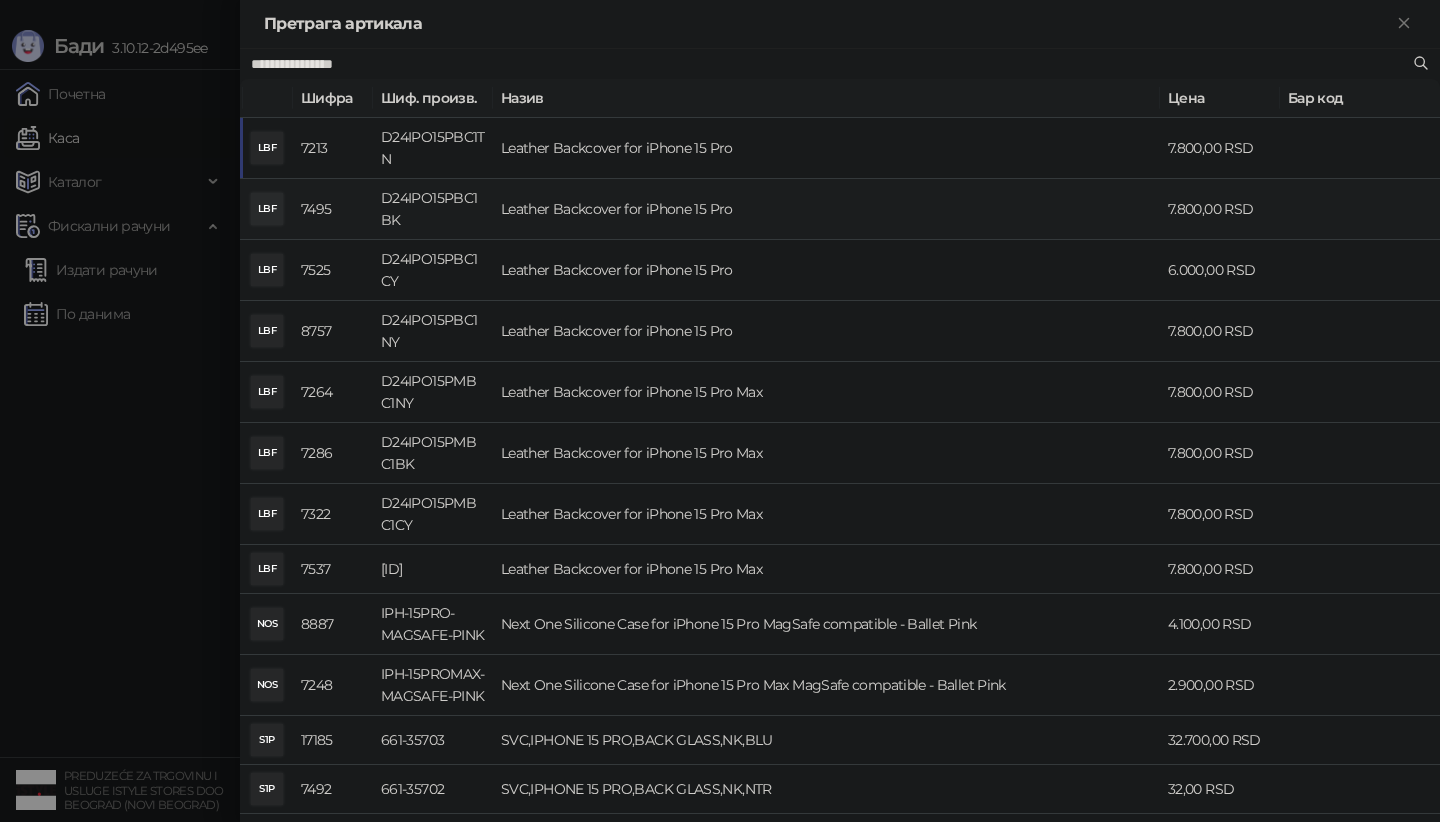 scroll, scrollTop: 125, scrollLeft: 0, axis: vertical 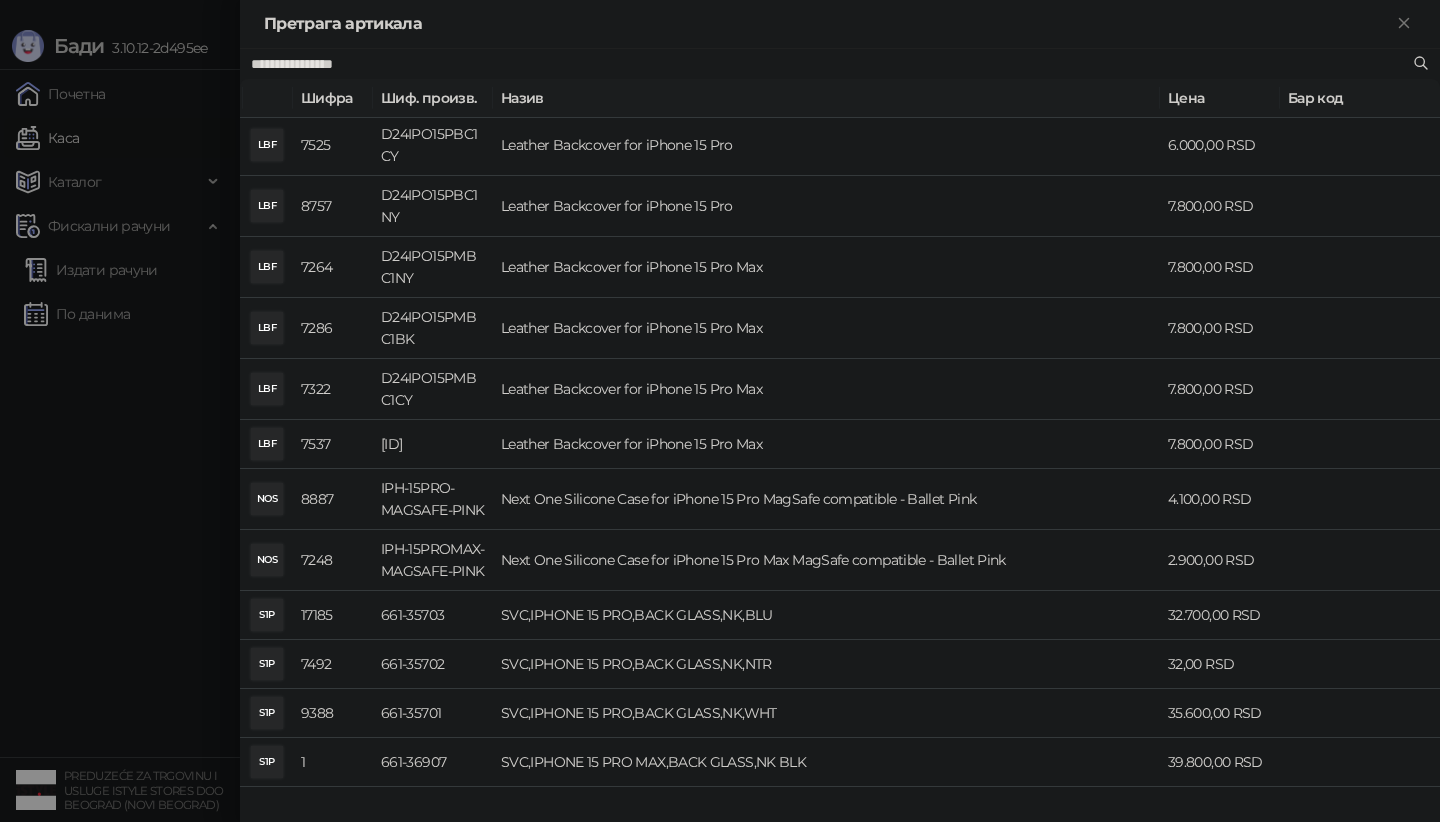 click on "**********" at bounding box center (830, 64) 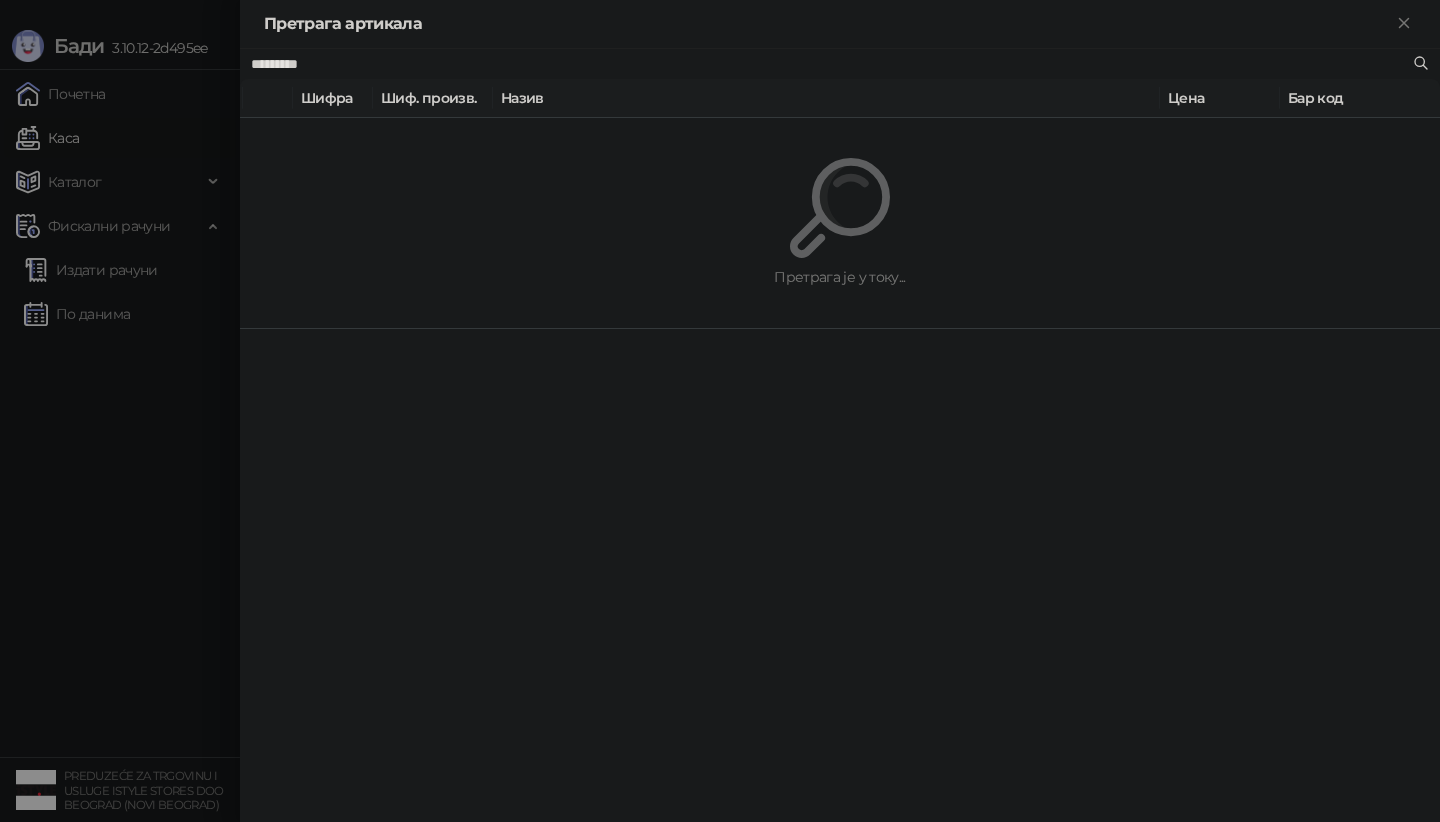 scroll, scrollTop: 0, scrollLeft: 0, axis: both 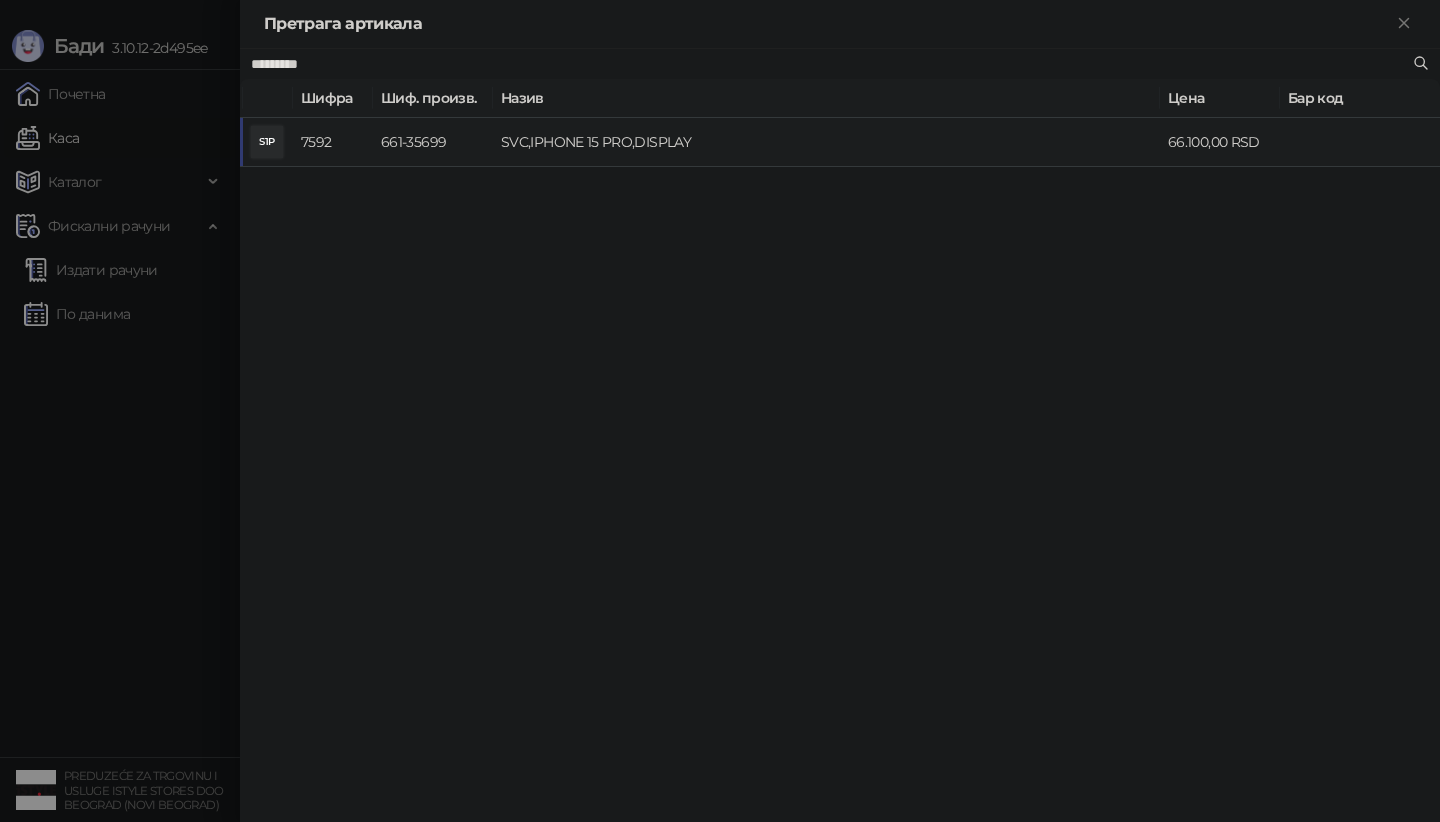 type on "*********" 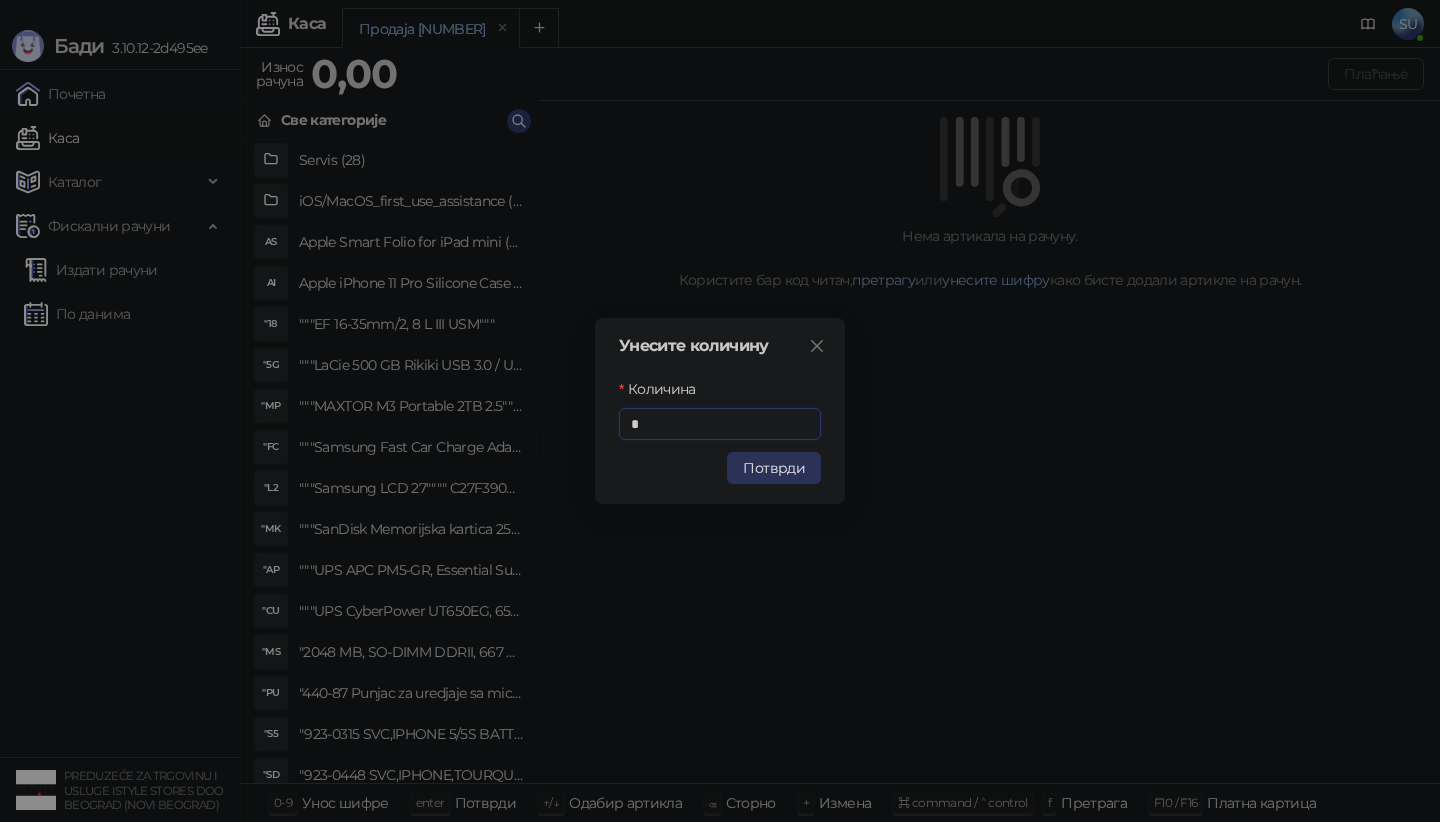 click on "Потврди" at bounding box center (774, 468) 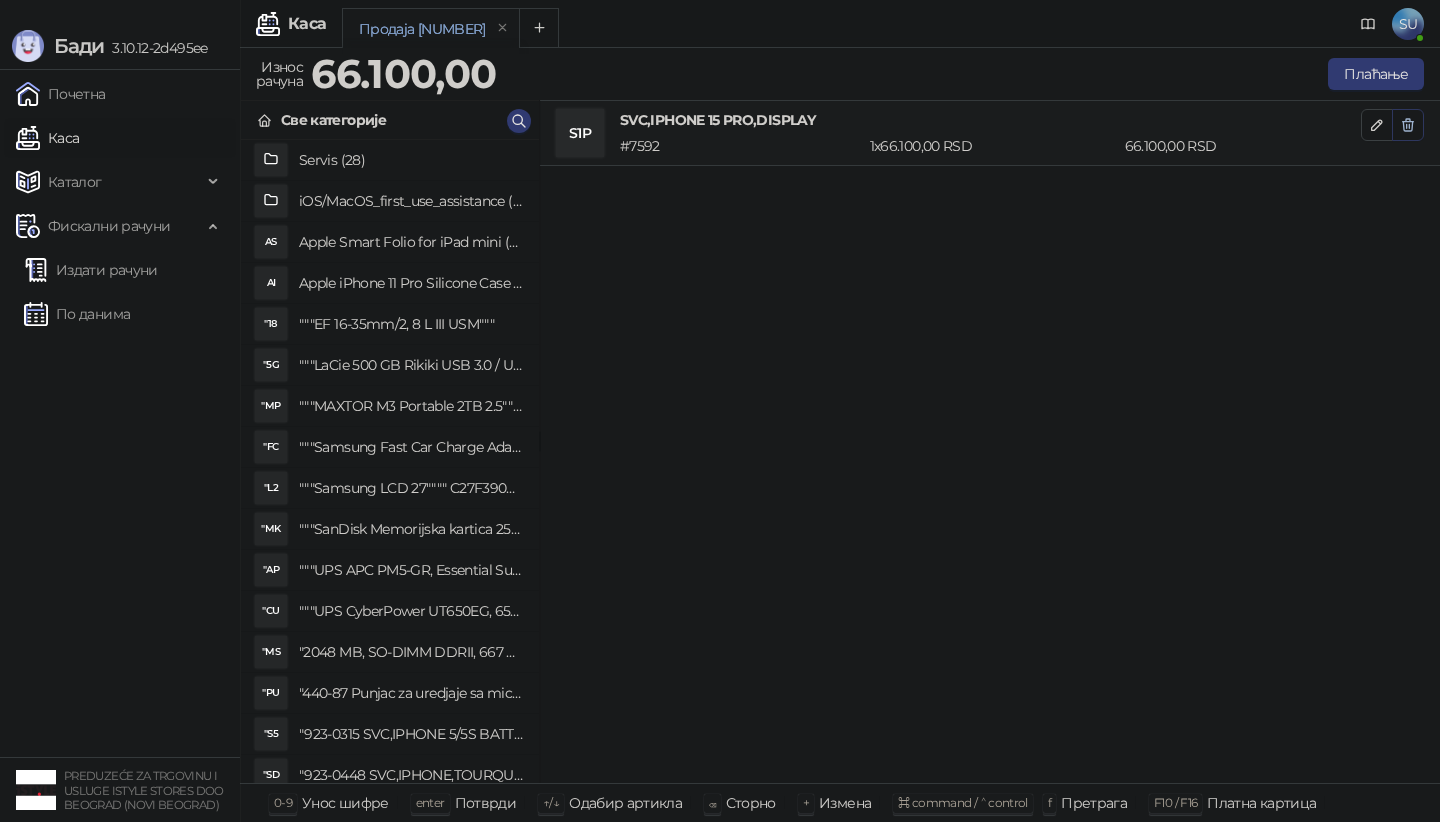 click at bounding box center (1408, 125) 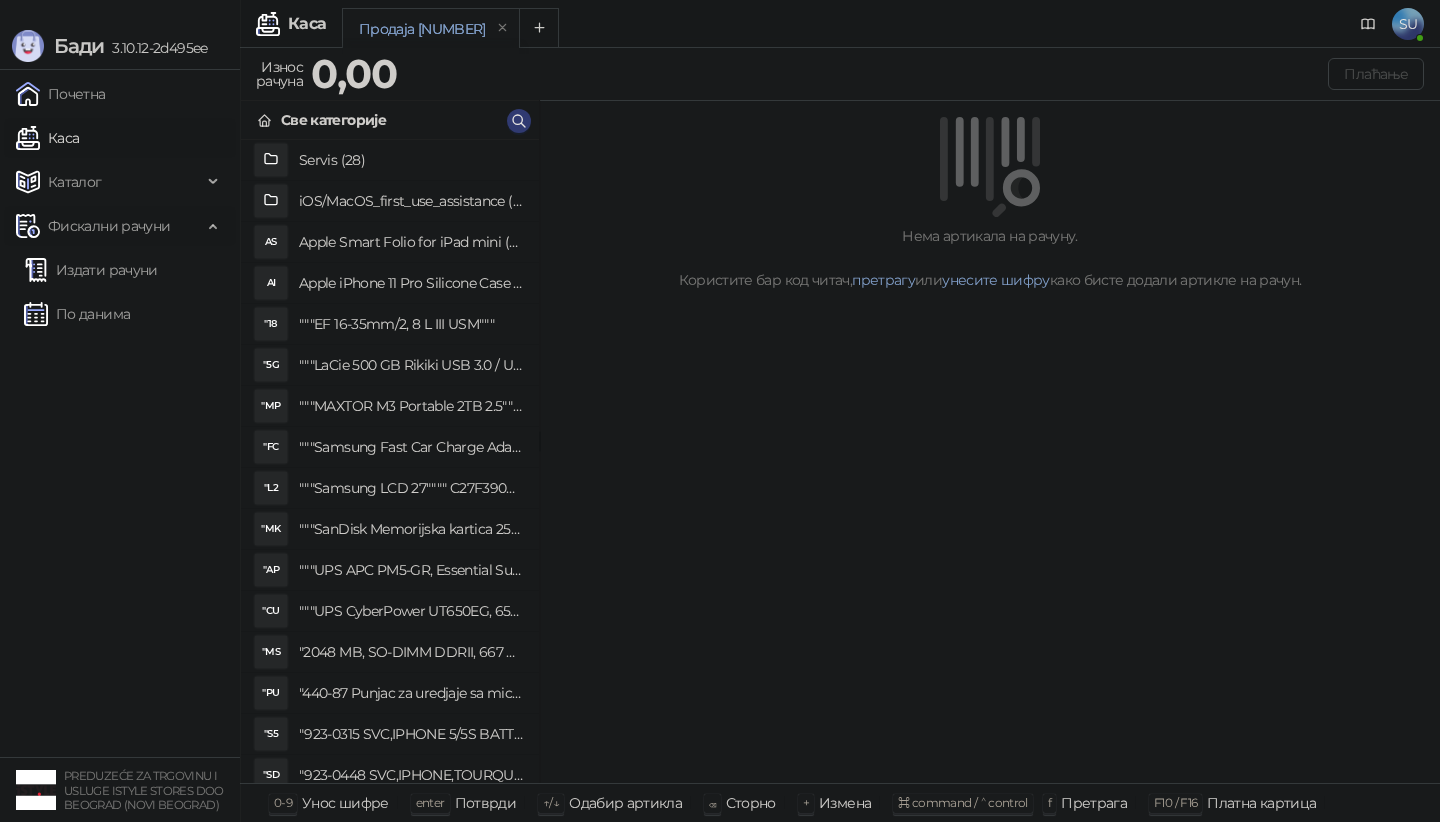 click on "Фискални рачуни" at bounding box center (109, 226) 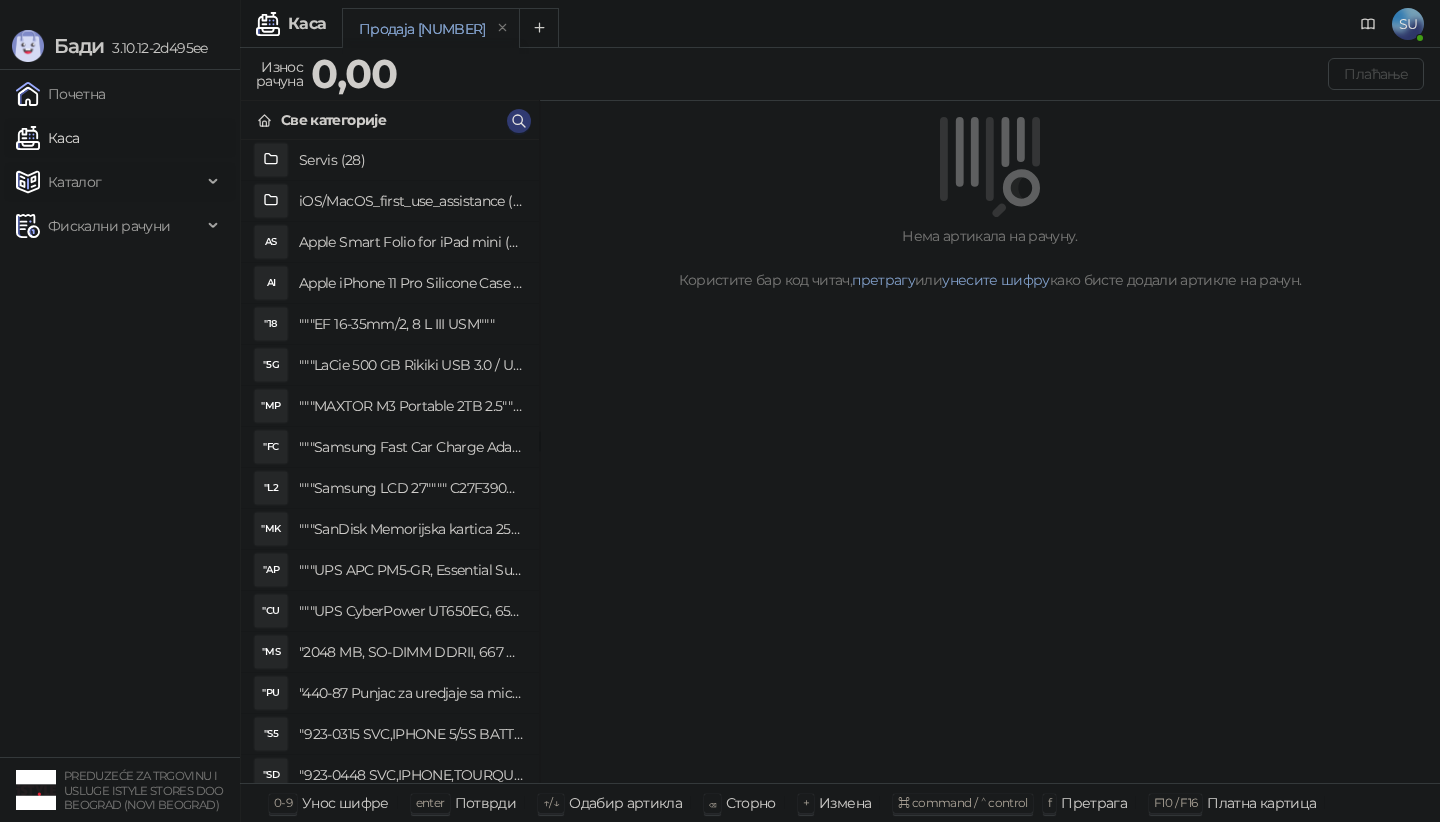 click on "Каталог" at bounding box center (109, 182) 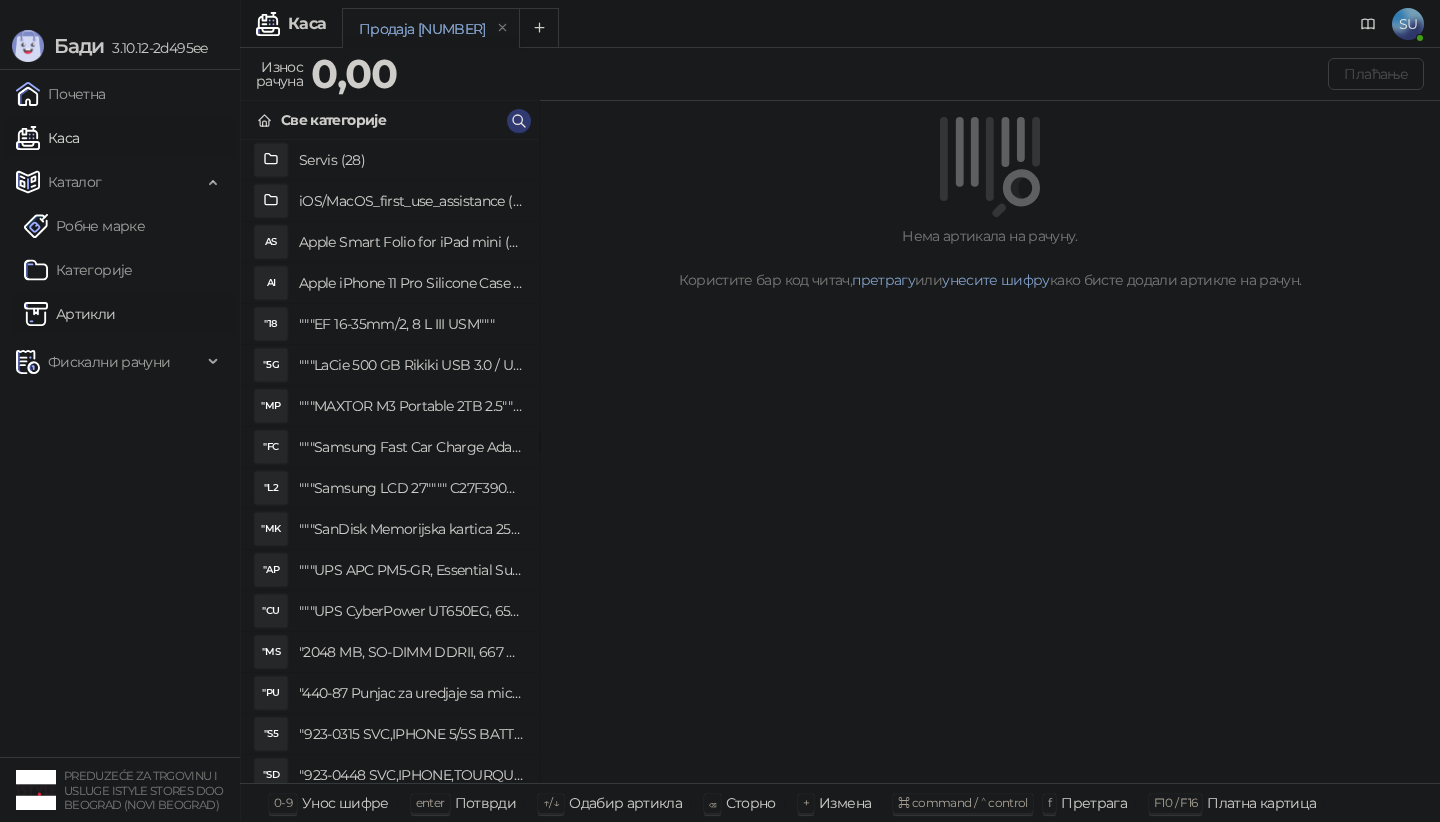 click on "Артикли" at bounding box center [70, 314] 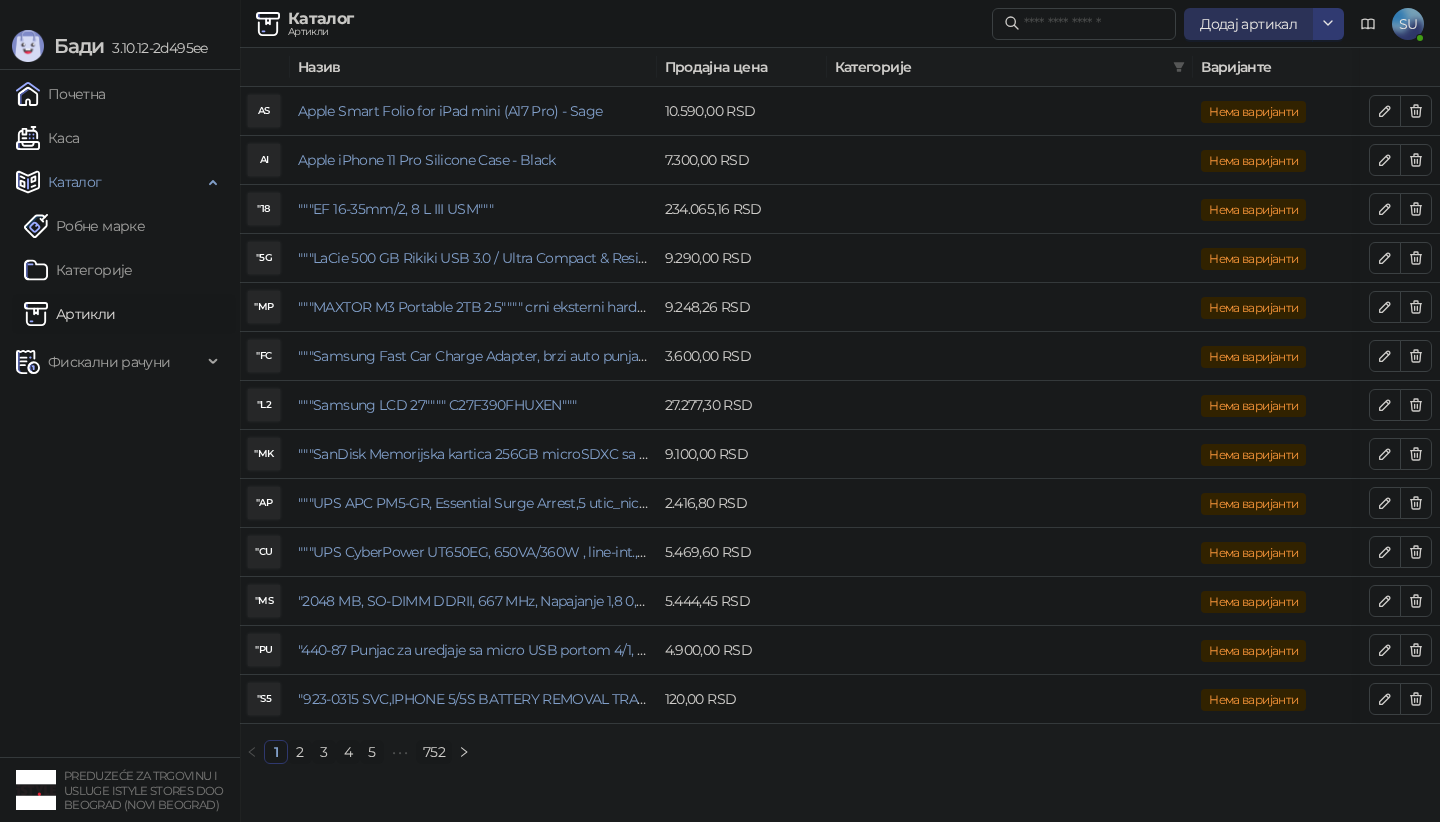 click on "Додај артикал" at bounding box center (1248, 24) 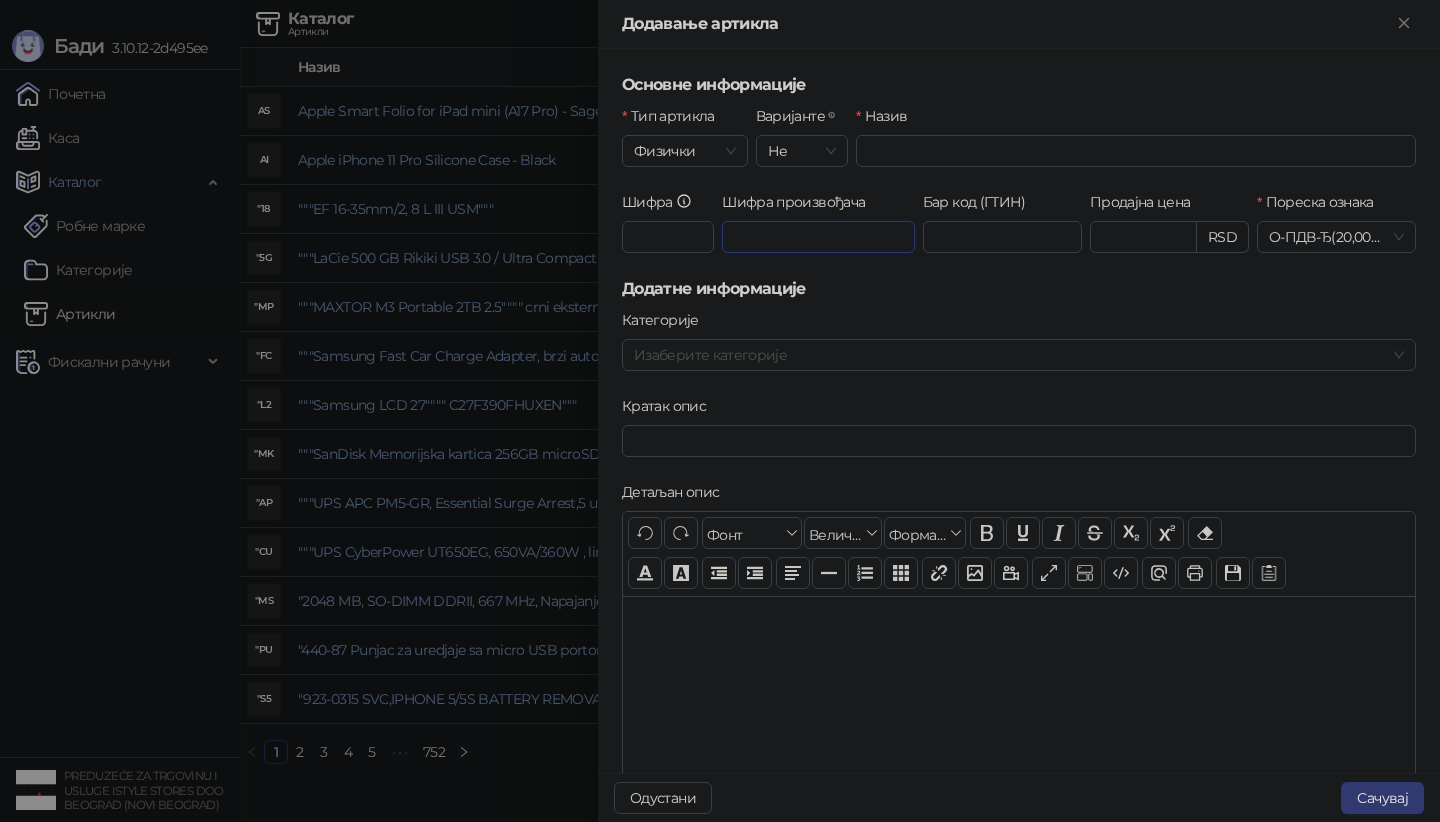click on "Шифра произвођача" at bounding box center [818, 237] 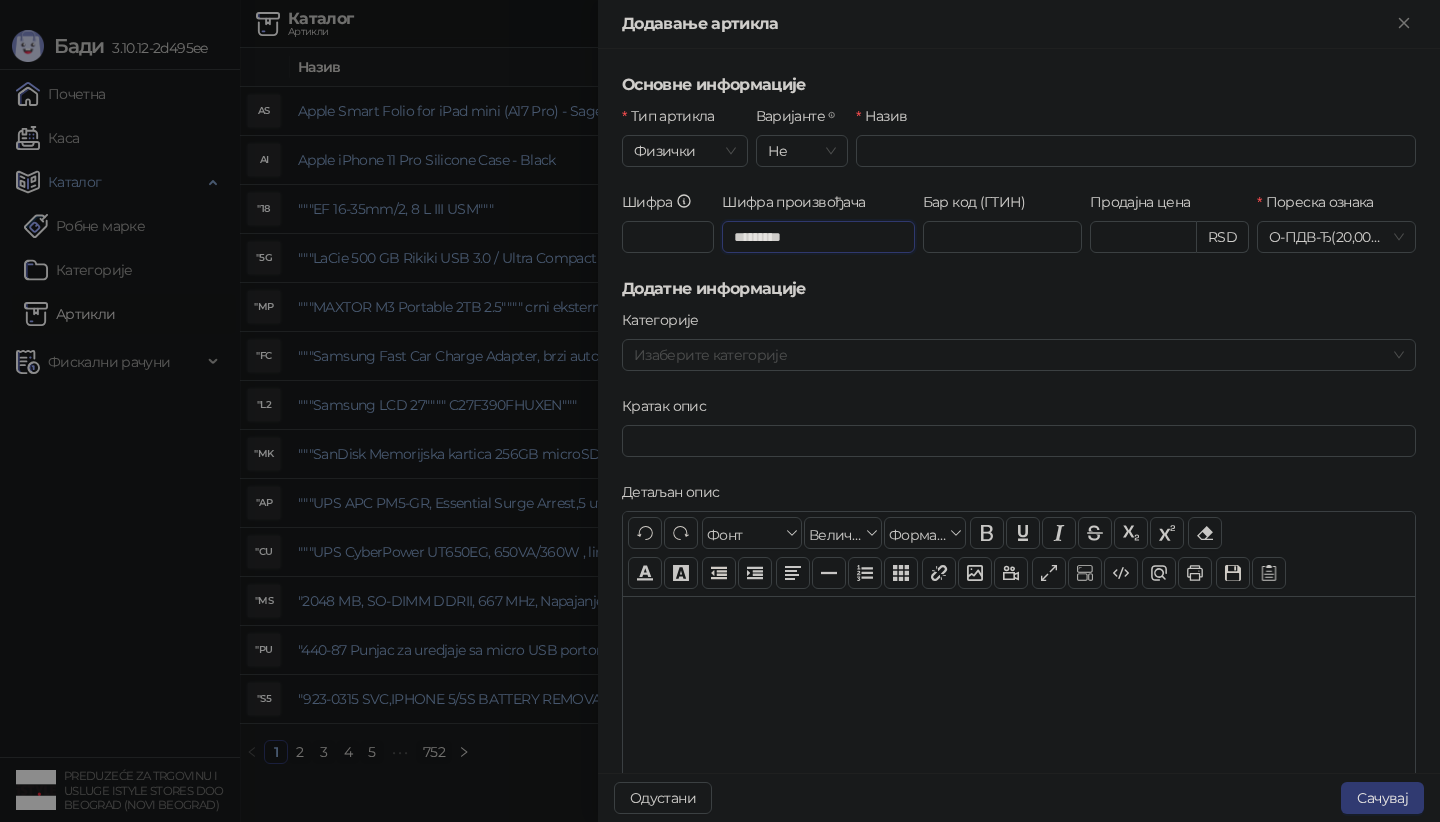 type on "*********" 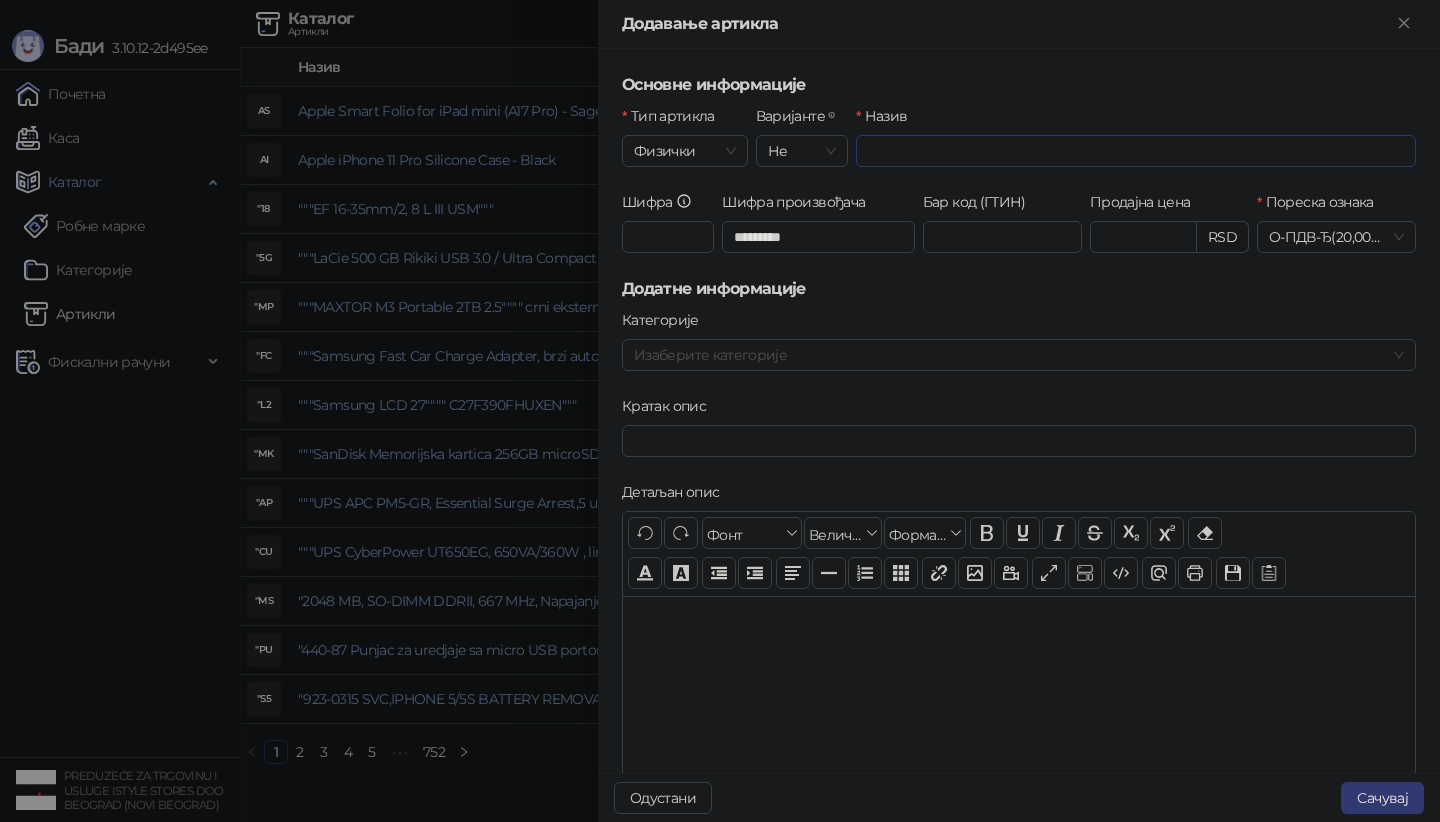 click on "Назив" at bounding box center (1136, 151) 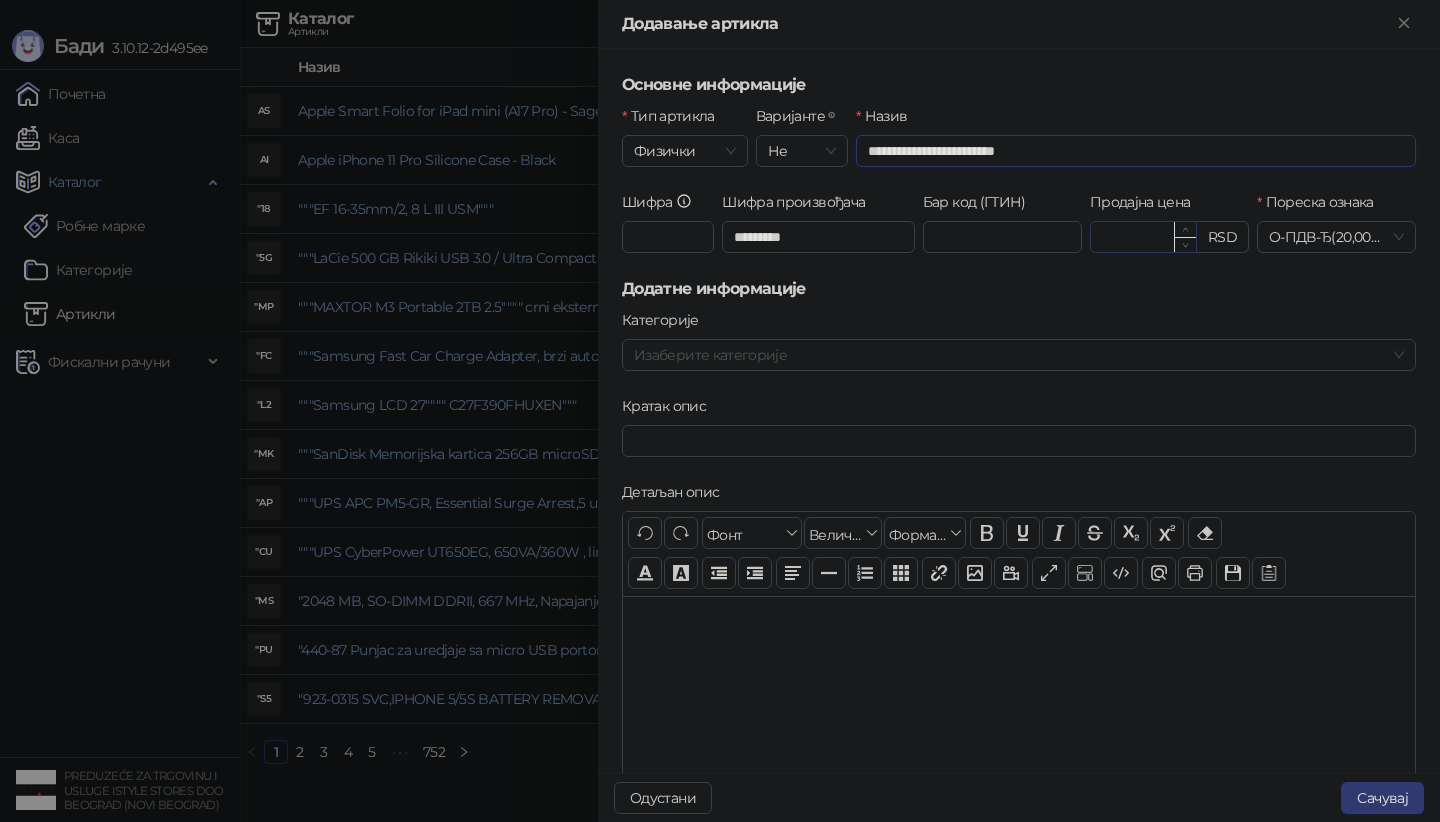 type on "**********" 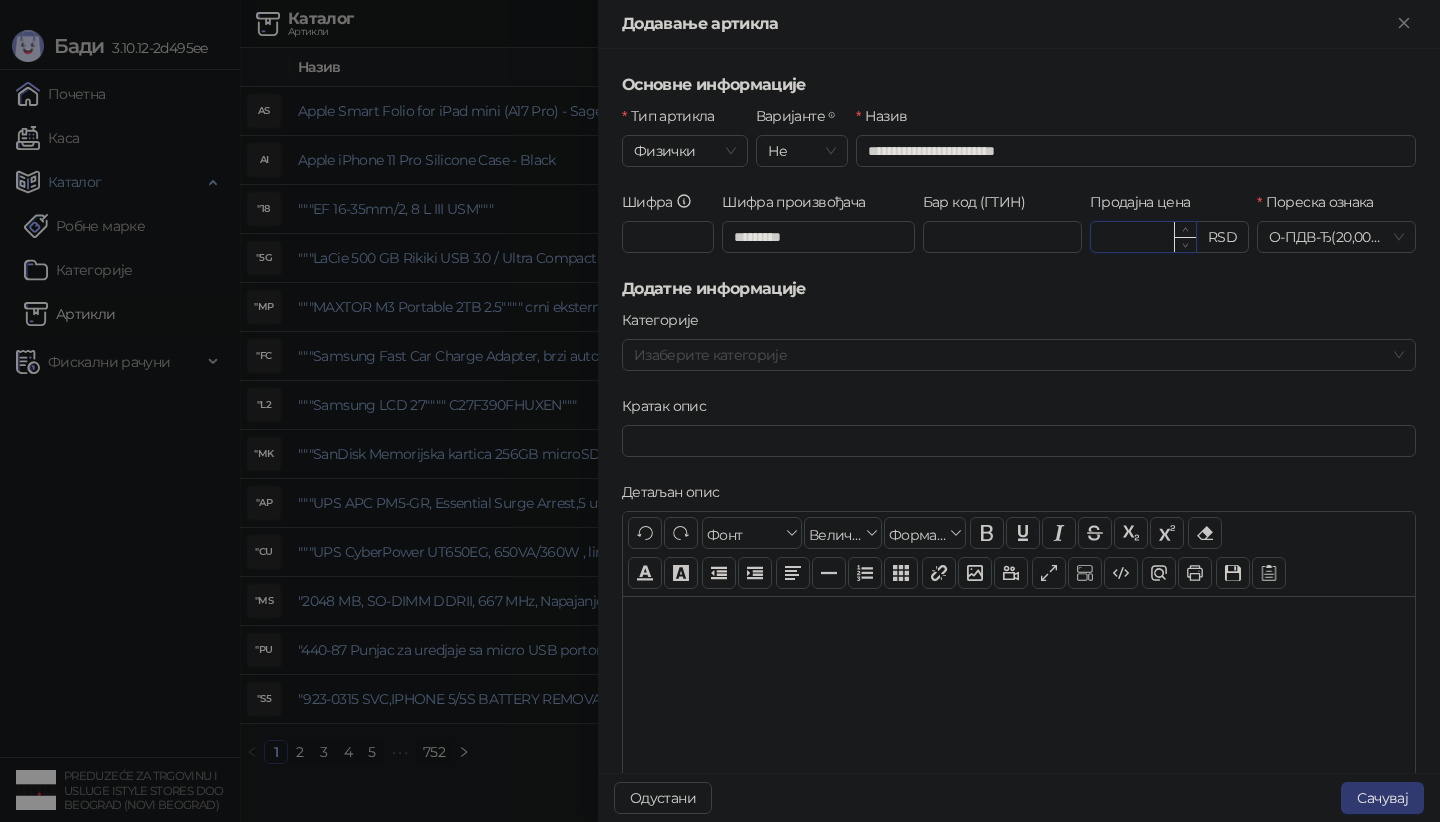 click on "Продајна цена" at bounding box center (1143, 237) 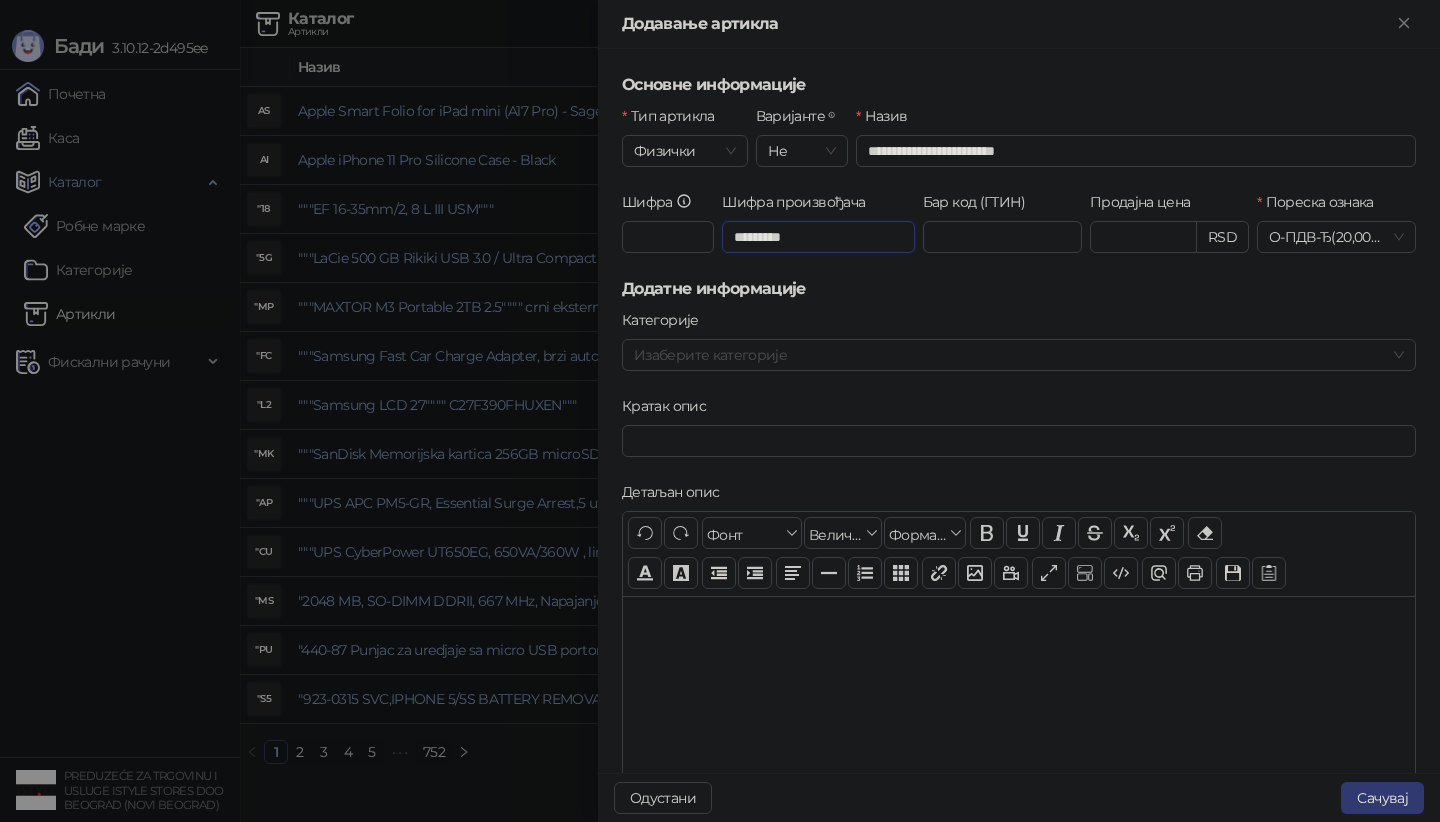 type on "********" 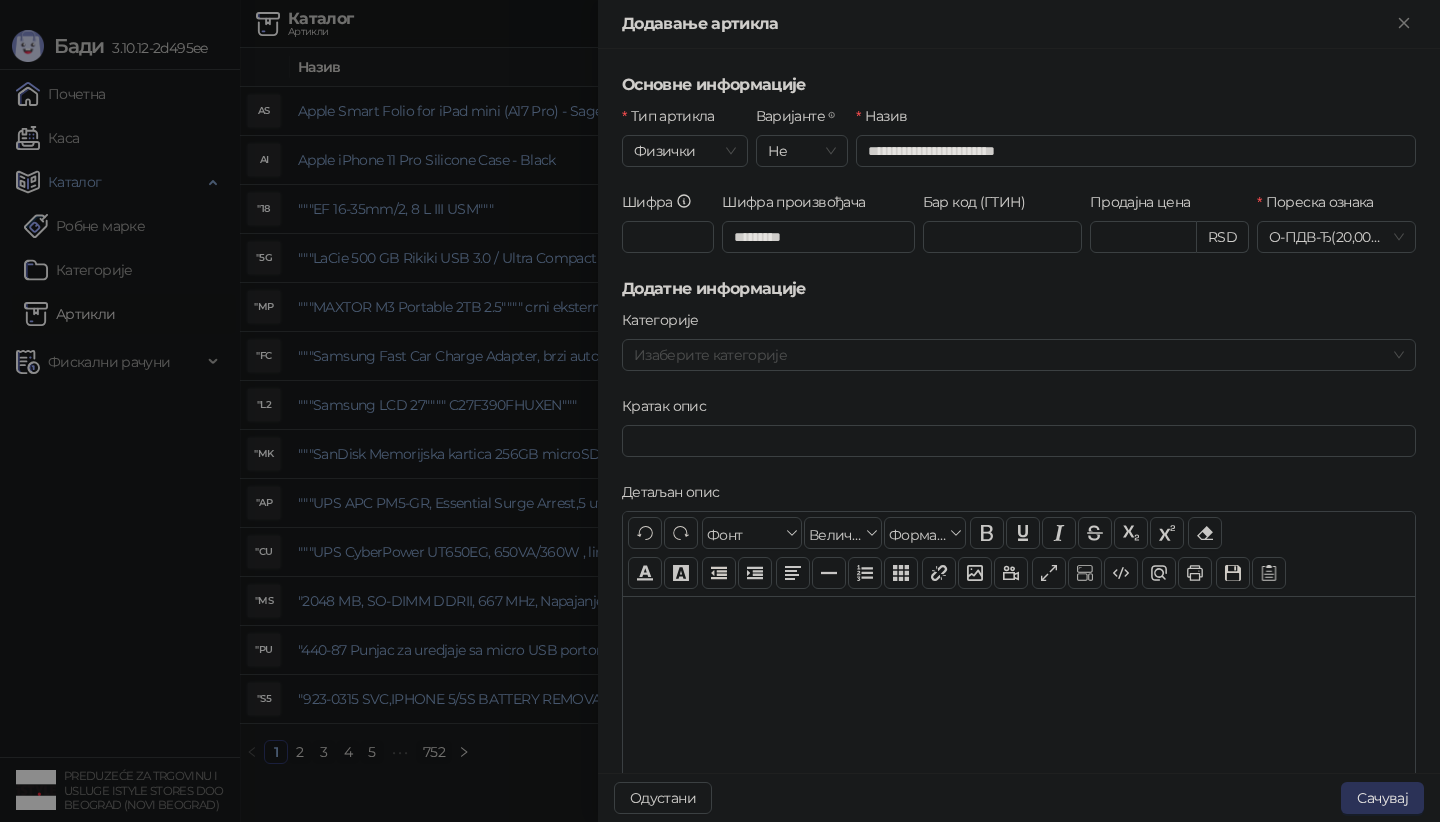 click on "Сачувај" at bounding box center [1382, 798] 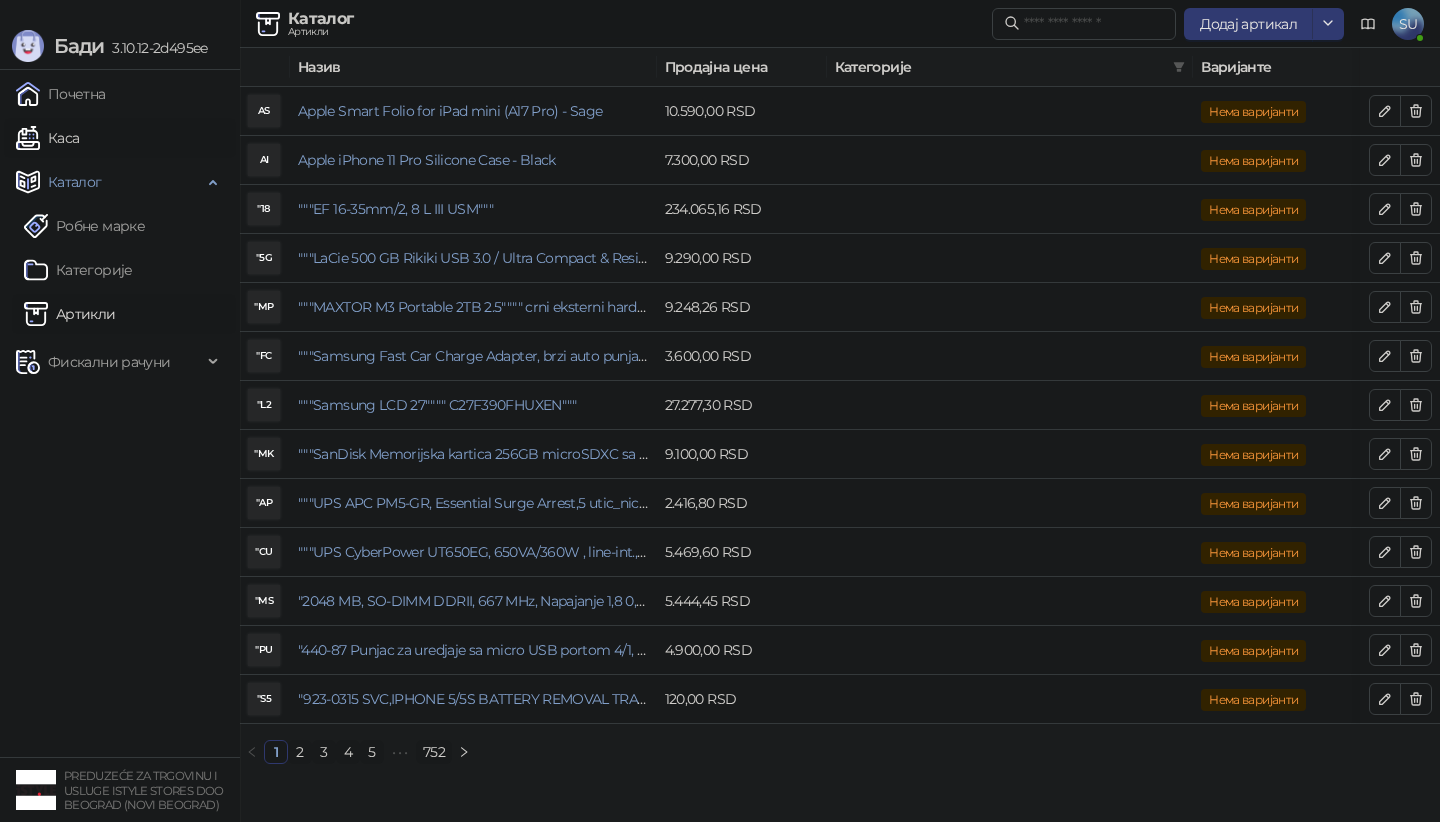 click on "Каса" at bounding box center [47, 138] 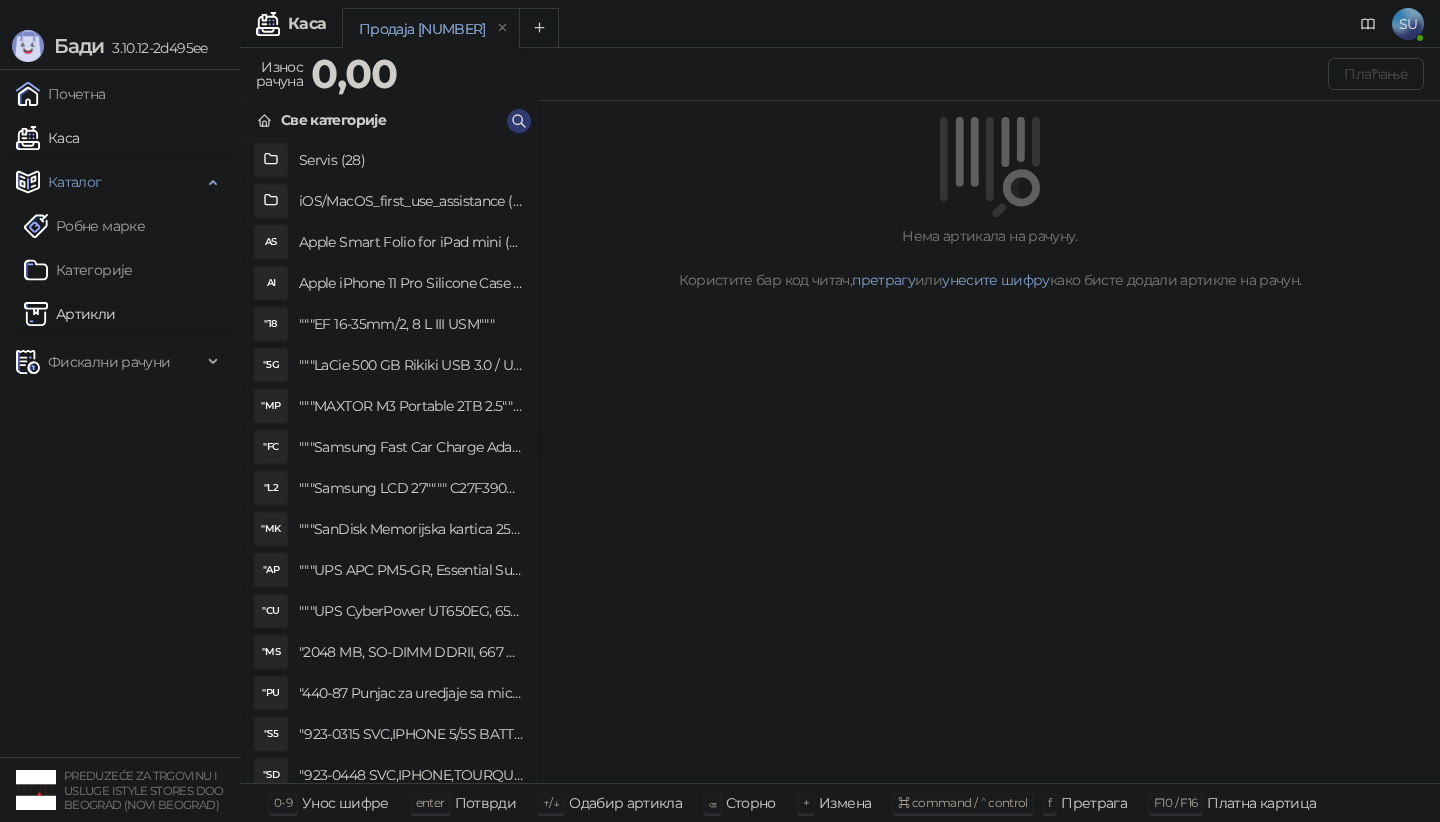 click on "Каса" at bounding box center [47, 138] 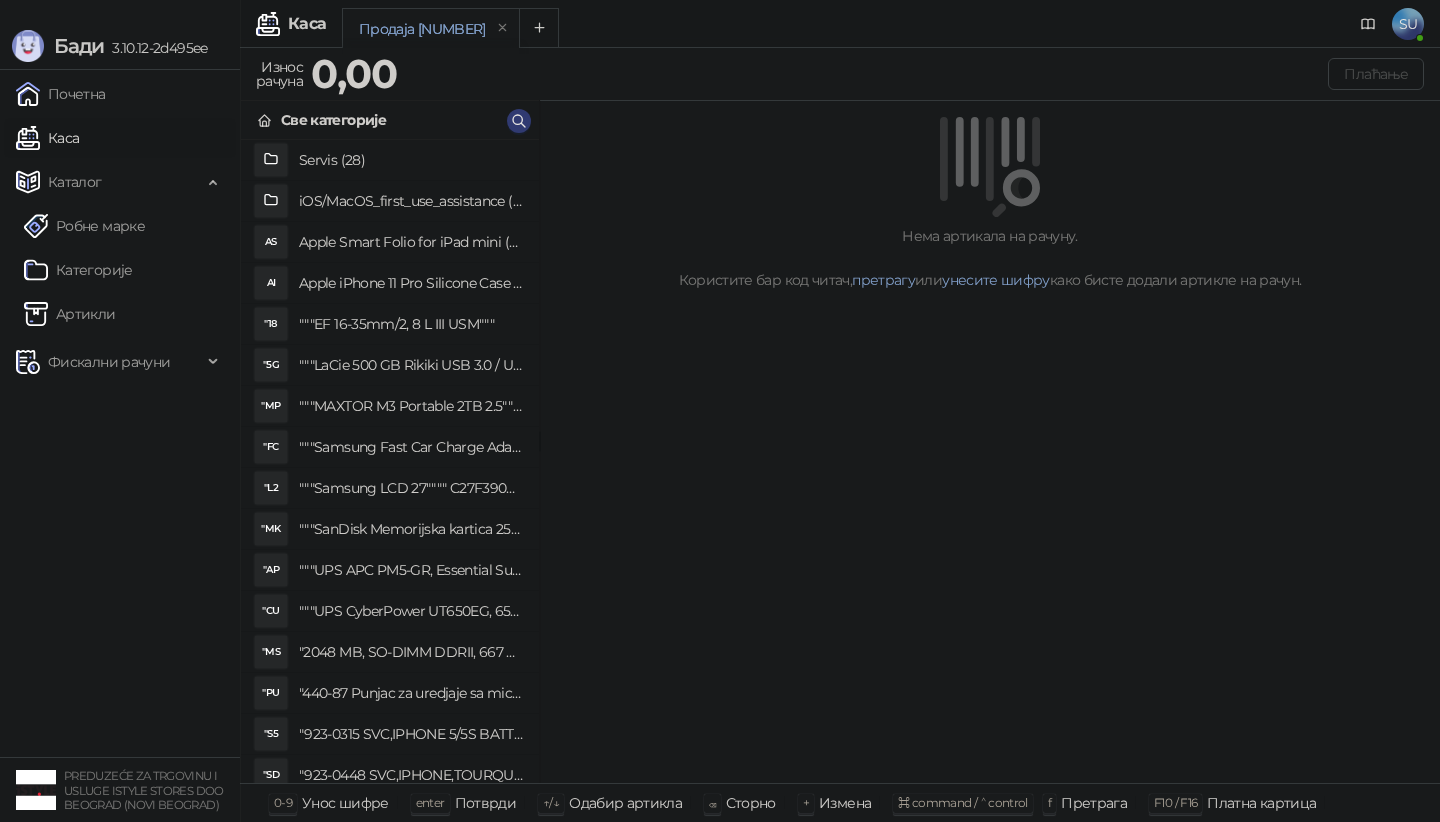 click on "Све категорије" at bounding box center (390, 120) 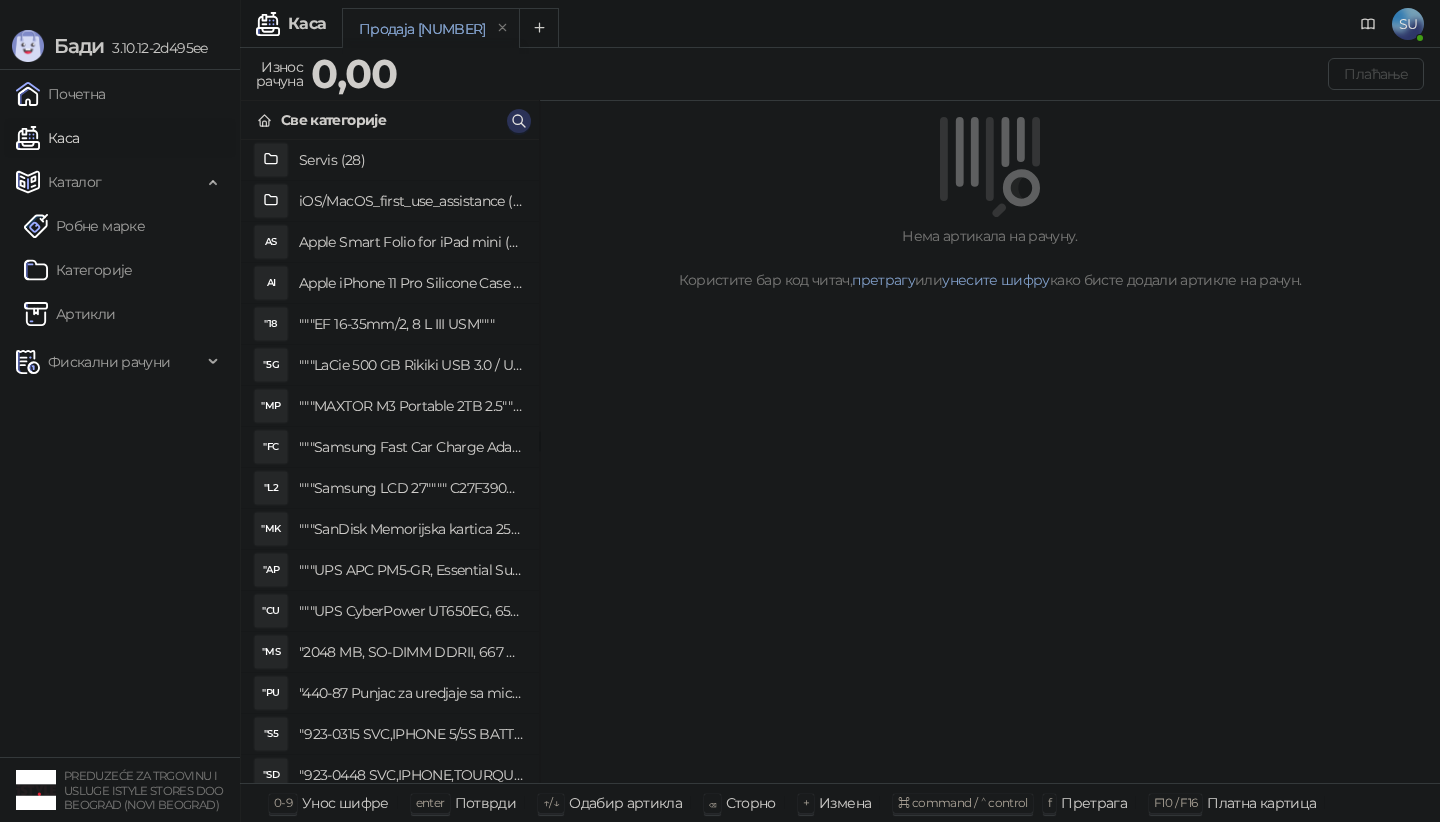 click 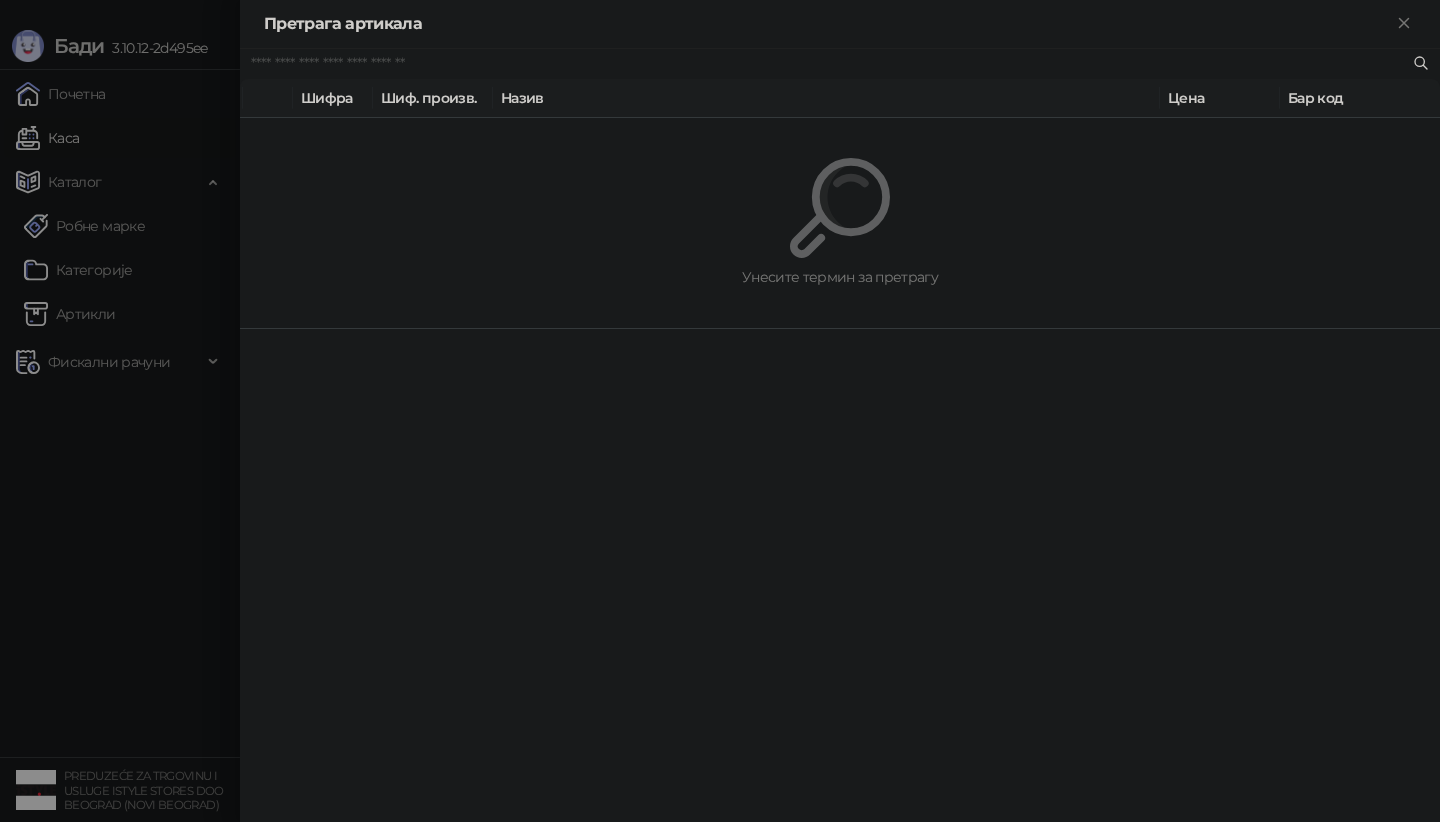 paste on "*********" 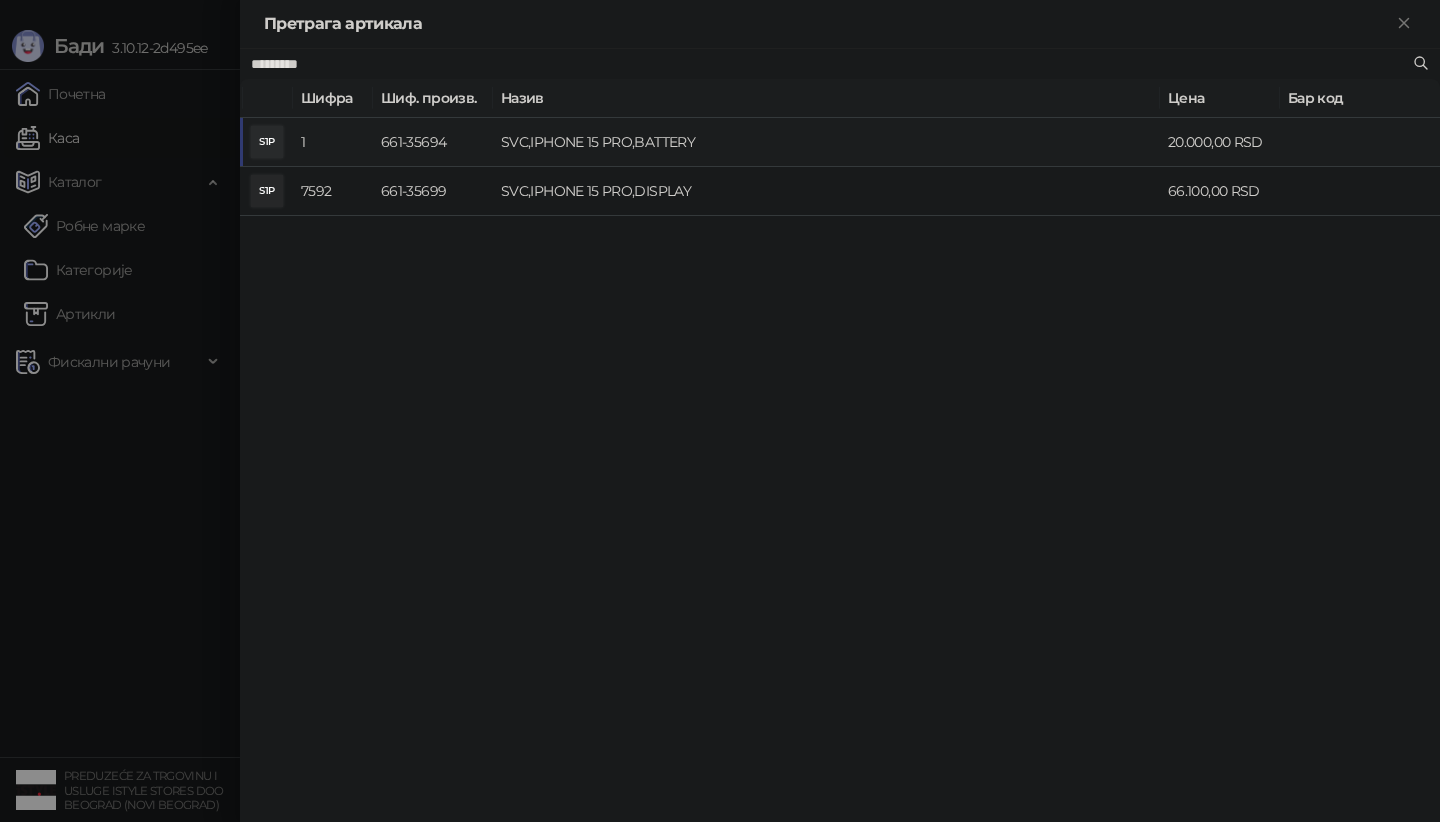 type on "*********" 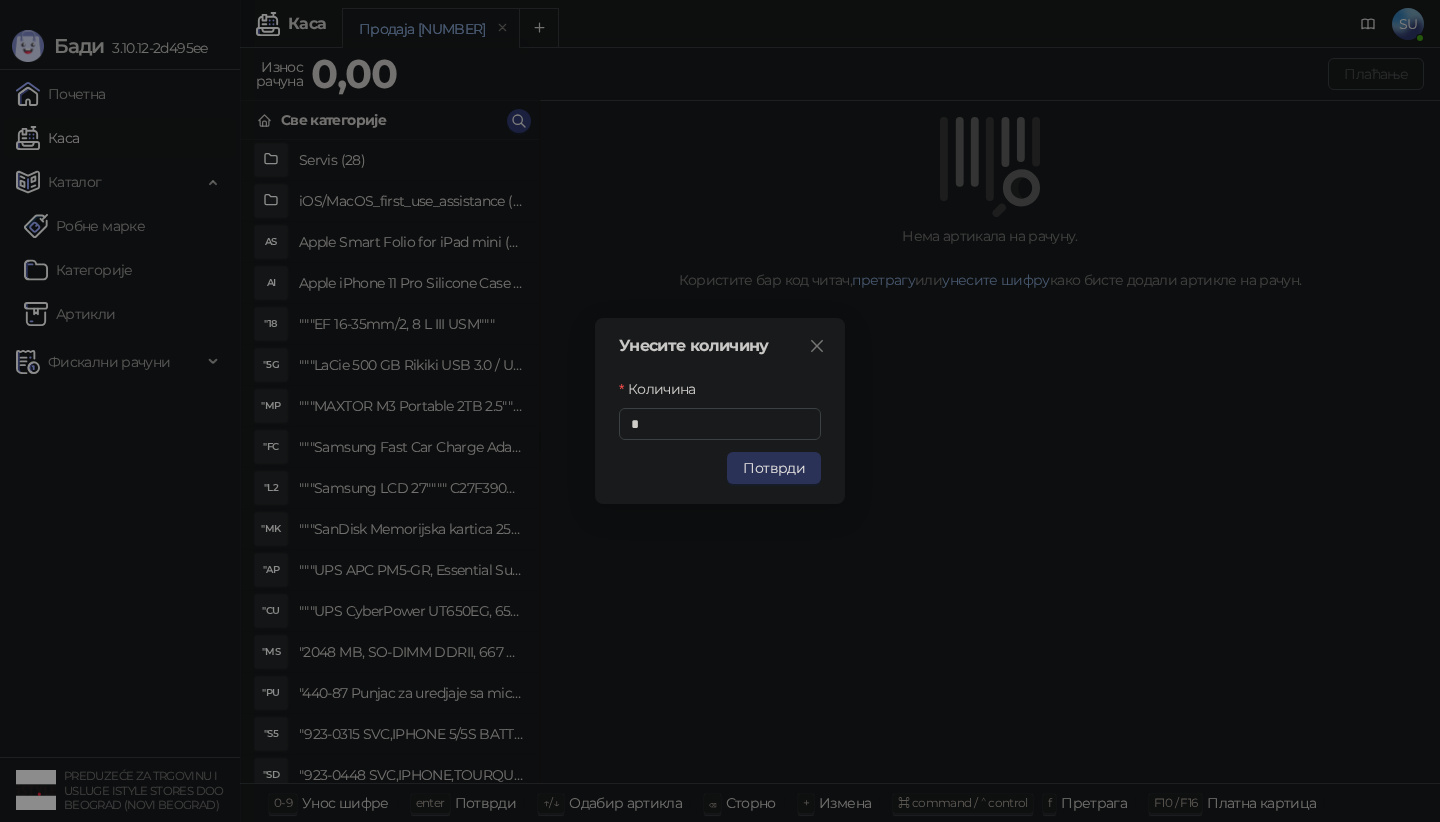 click on "Потврди" at bounding box center [774, 468] 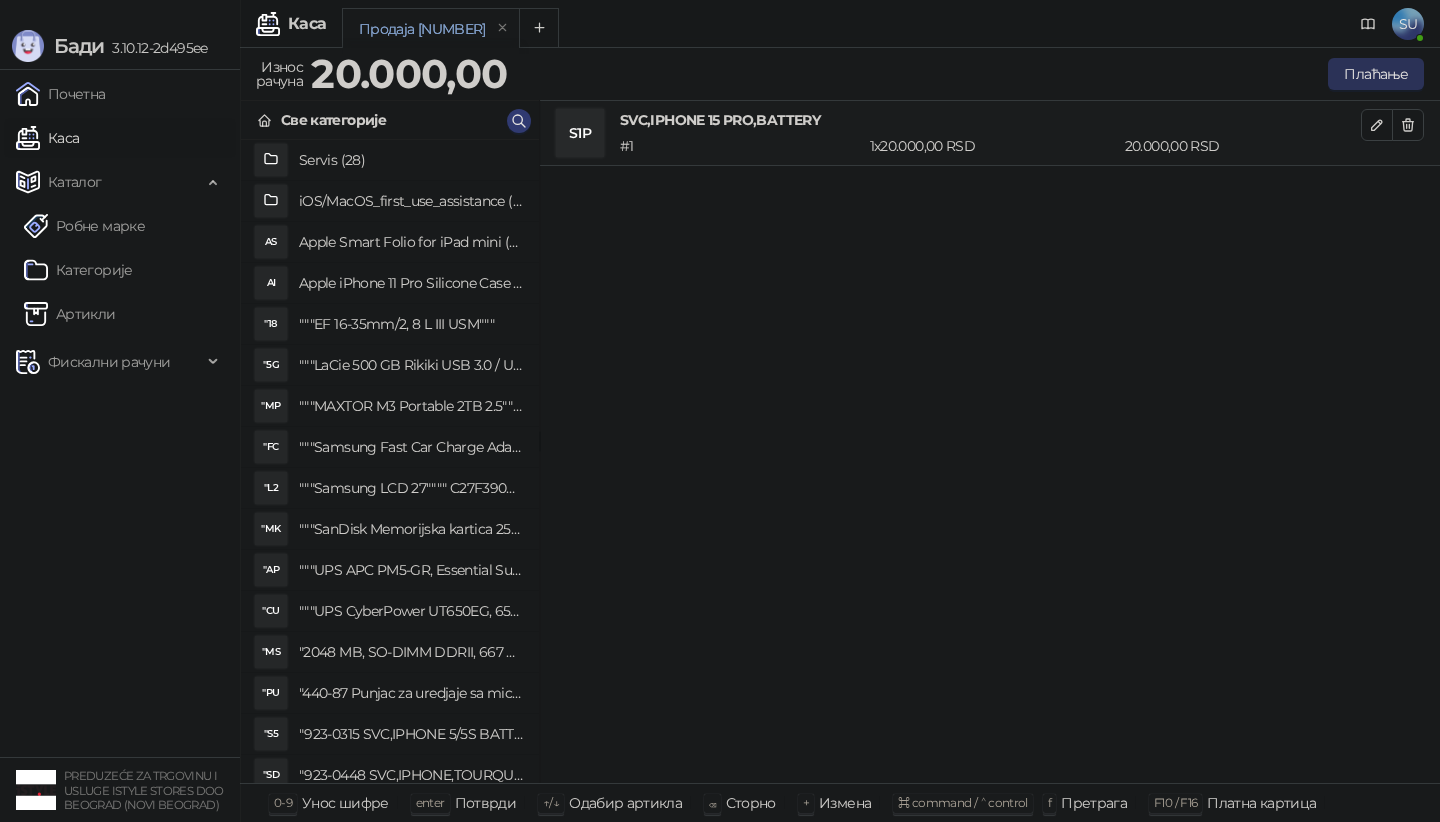 click on "Плаћање" at bounding box center (1376, 74) 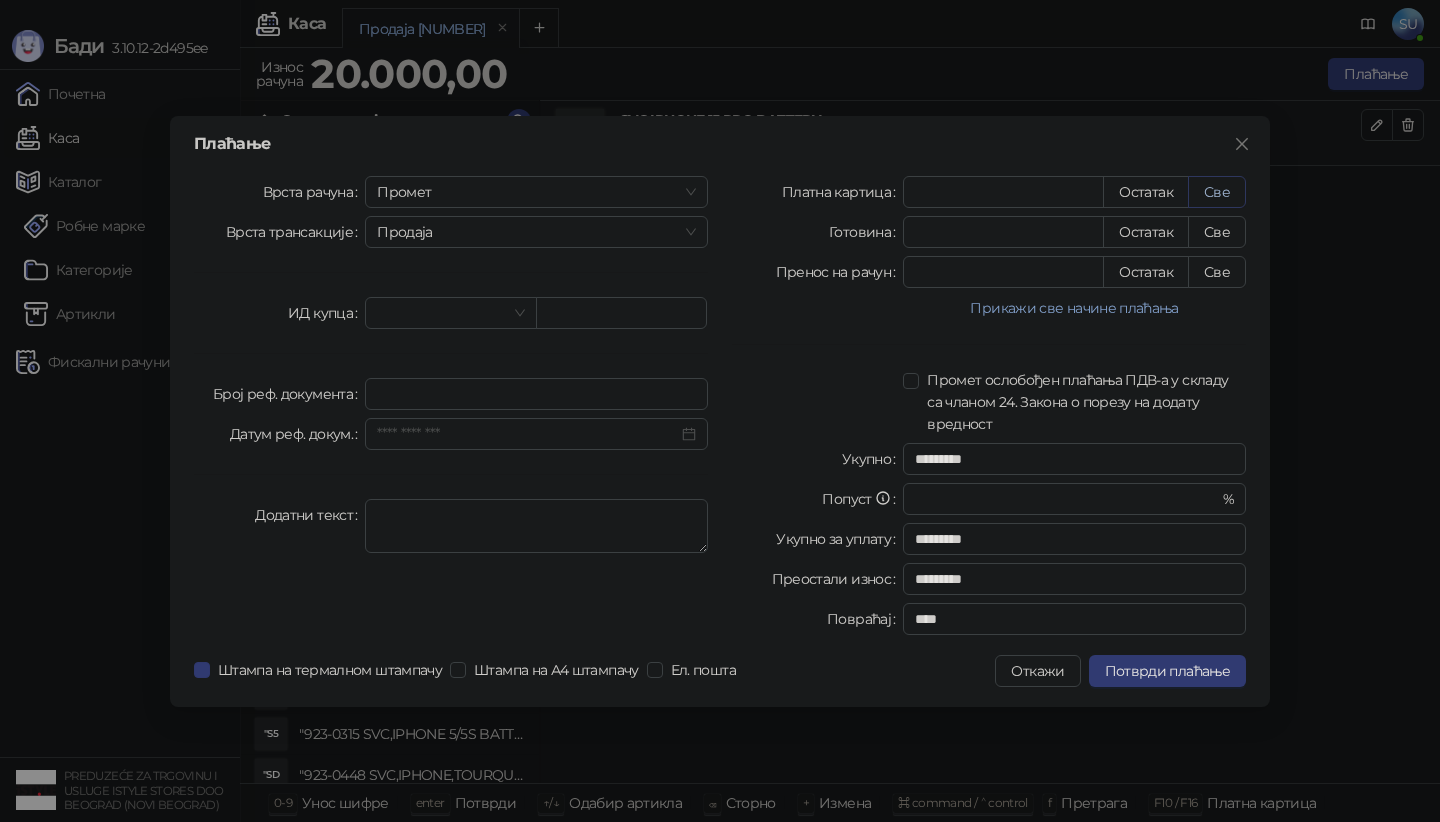 click on "Све" at bounding box center (1217, 192) 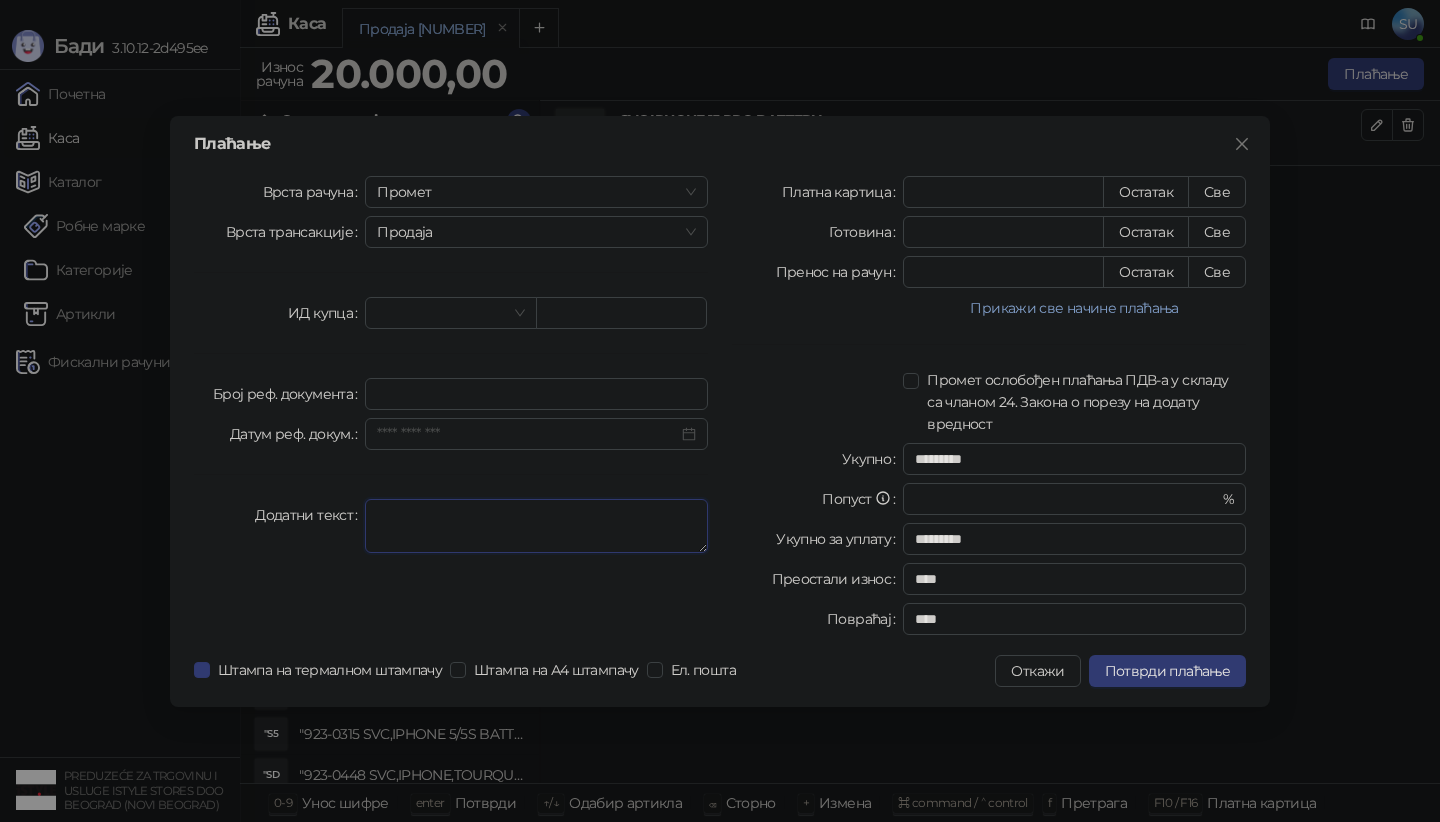 click on "Додатни текст" at bounding box center [536, 526] 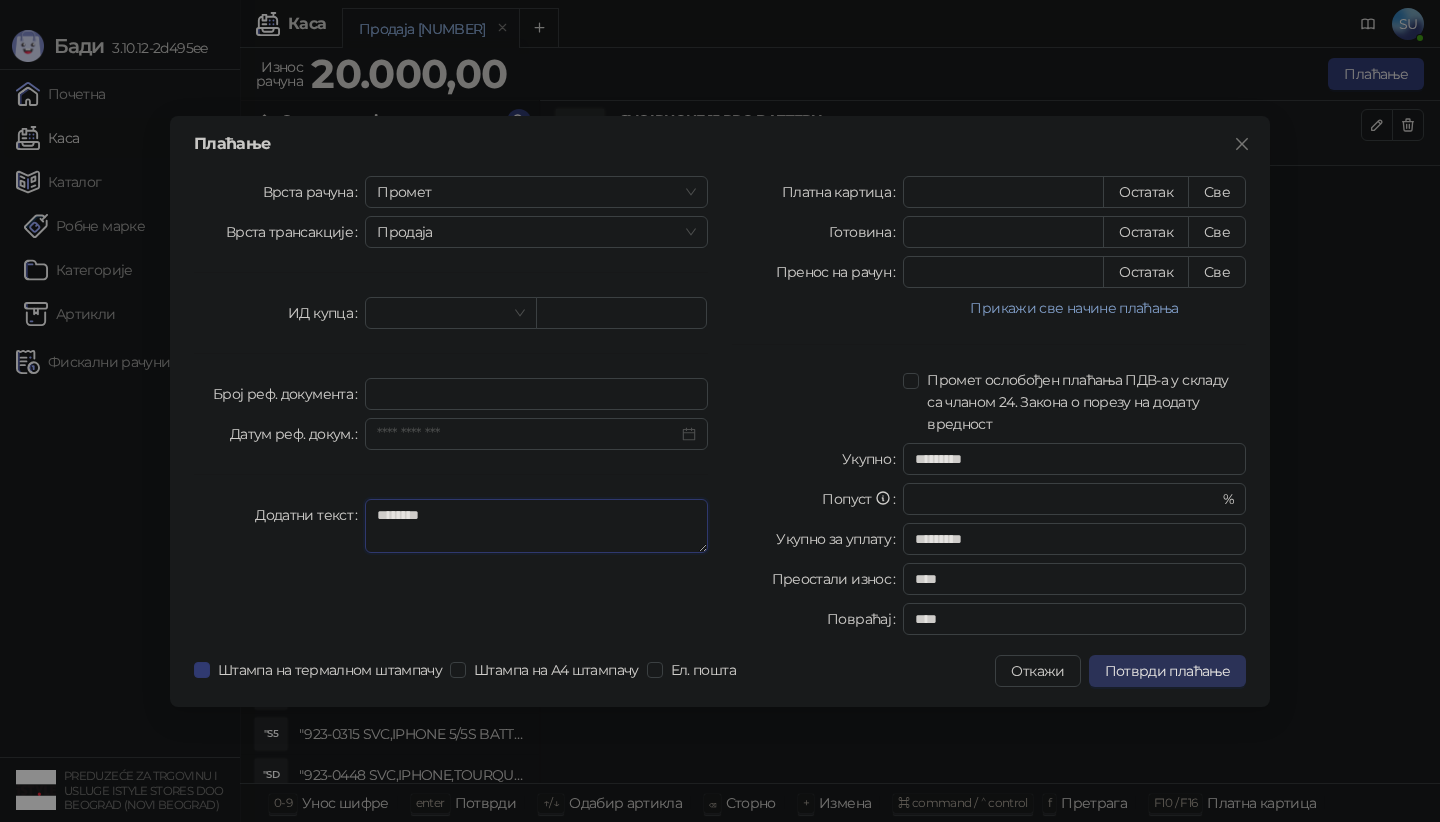 type on "********" 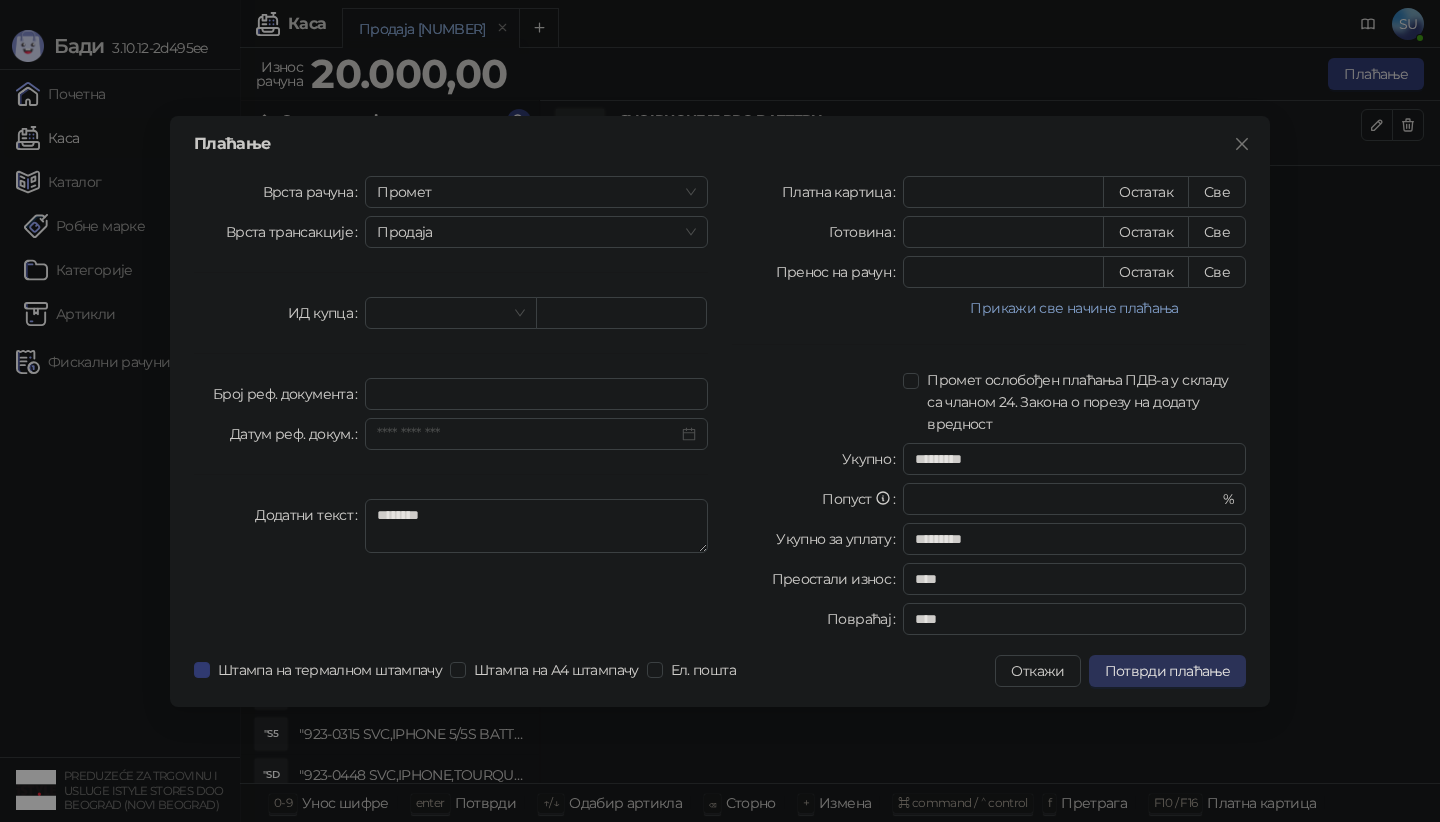 click on "Потврди плаћање" at bounding box center [1167, 671] 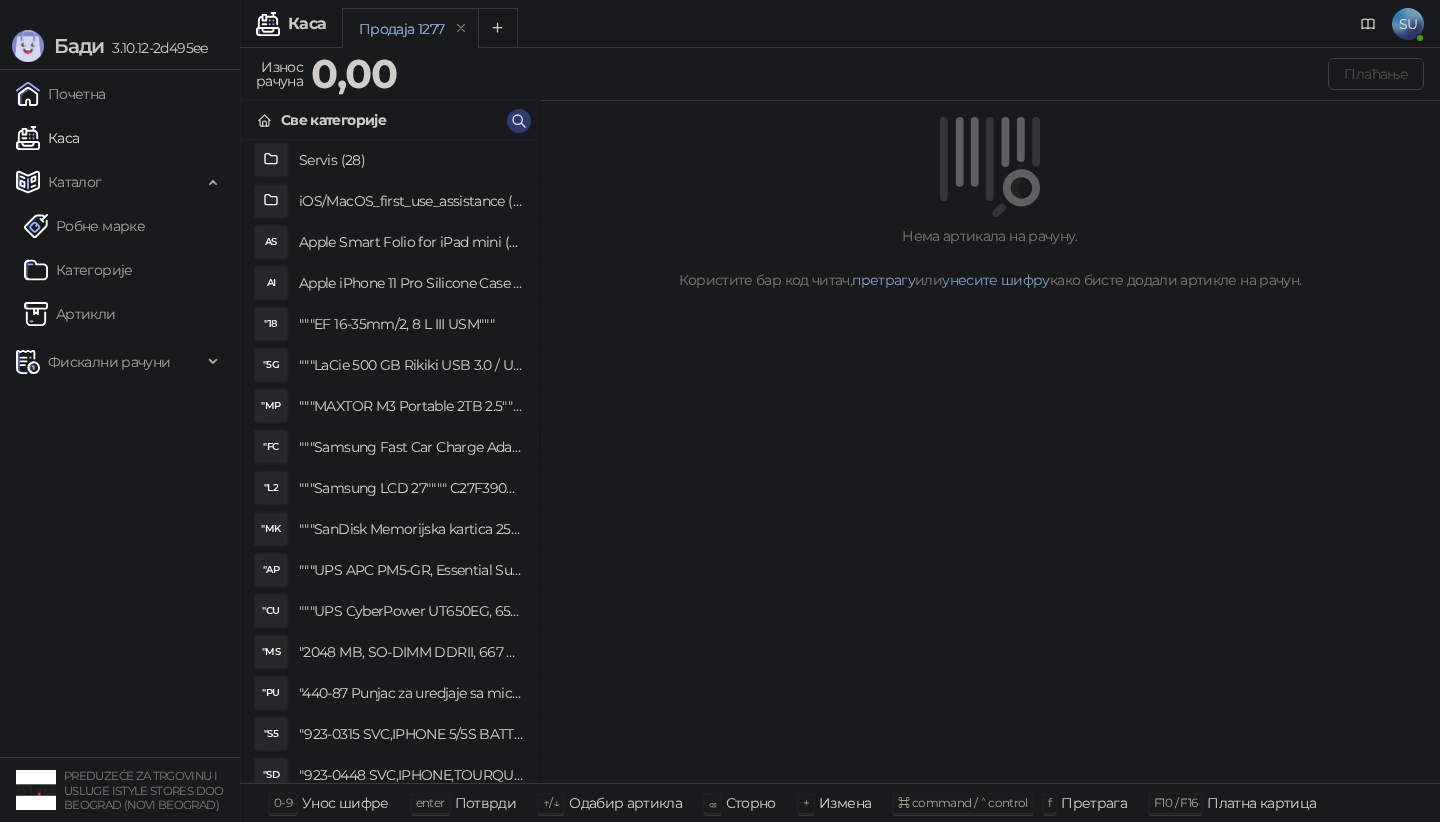 click on "Фискални рачуни" at bounding box center [109, 362] 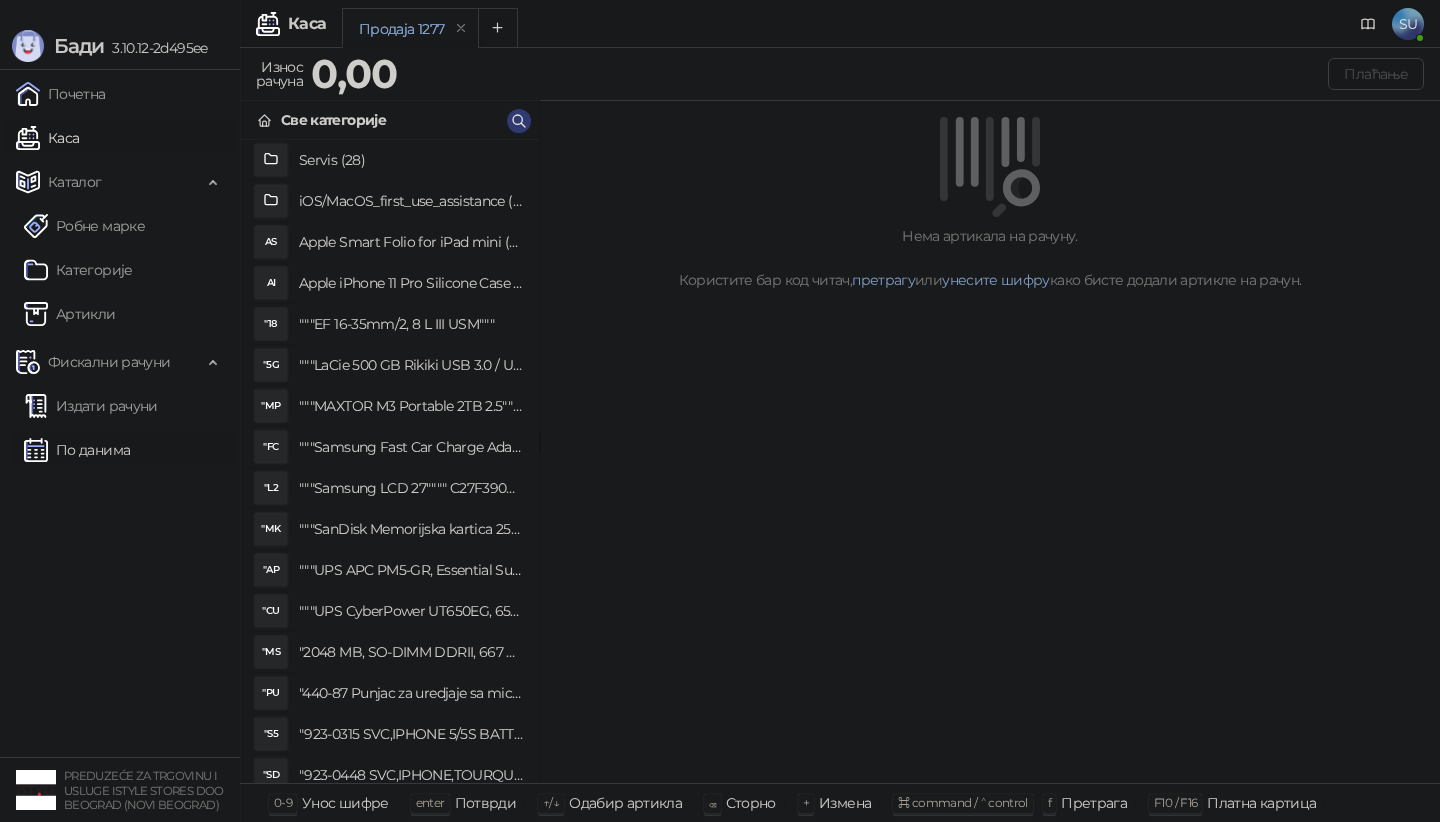 click on "По данима" at bounding box center (77, 450) 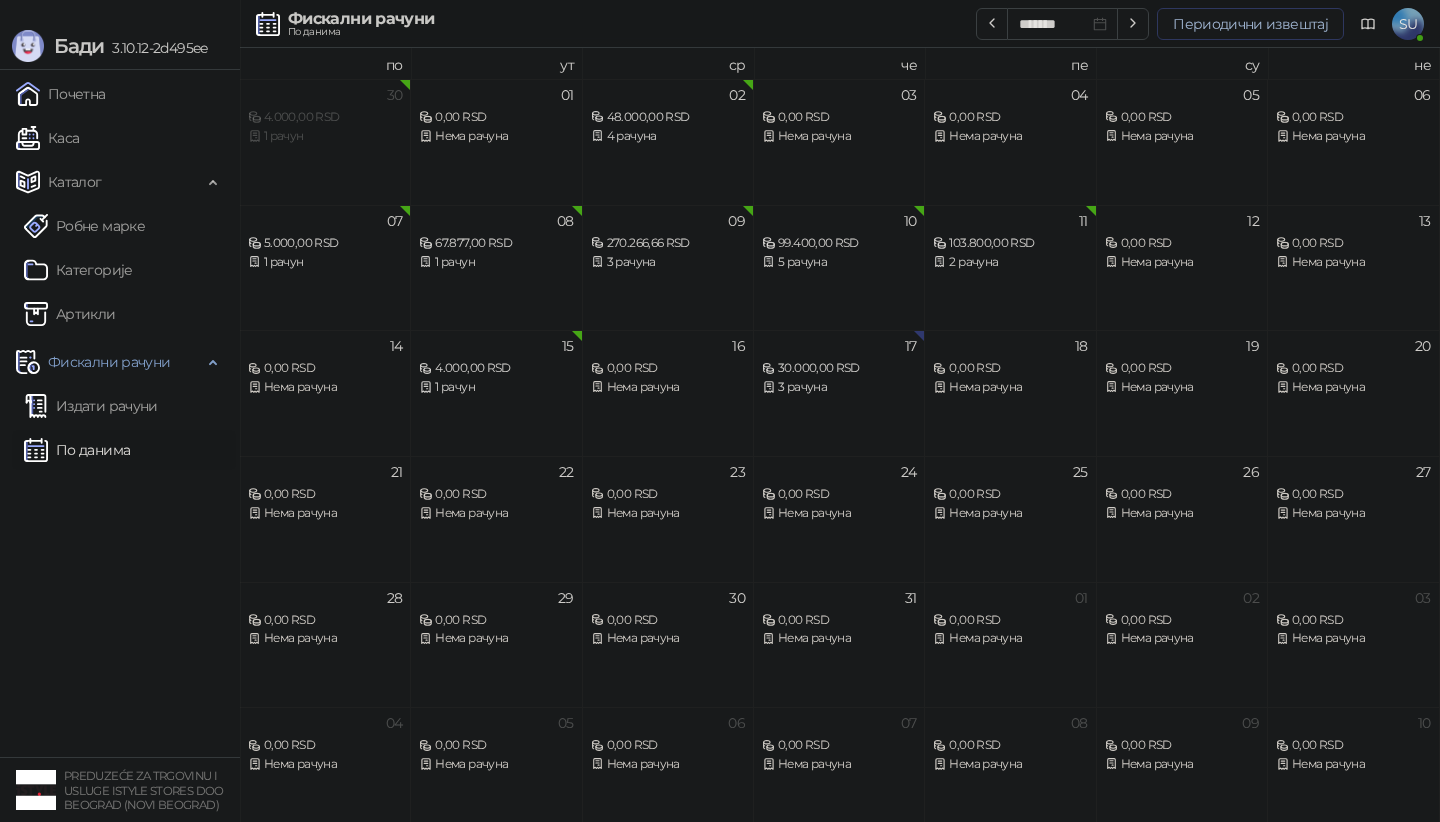 click on "Периодични извештај" at bounding box center (1250, 24) 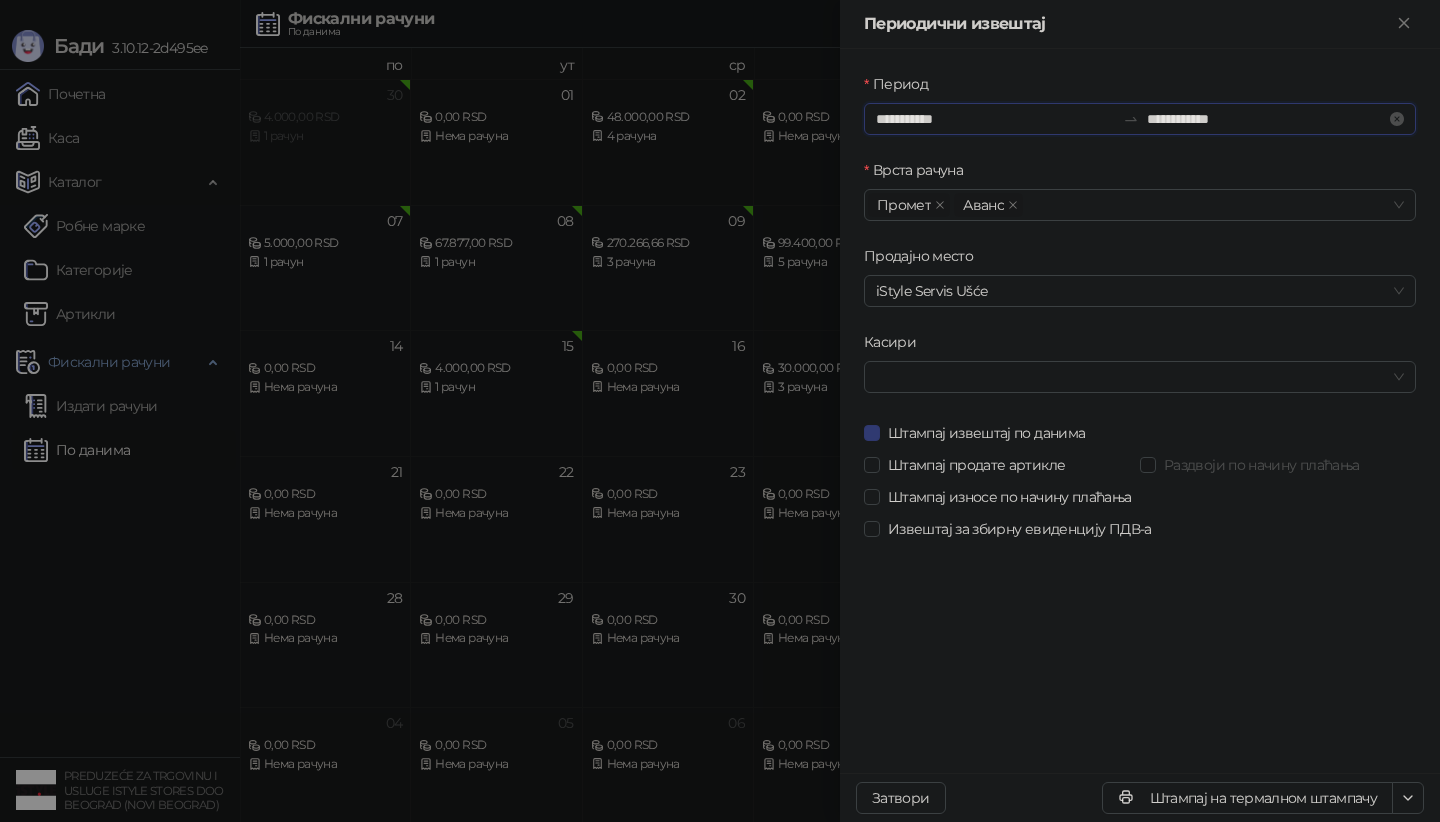 click on "**********" at bounding box center (995, 119) 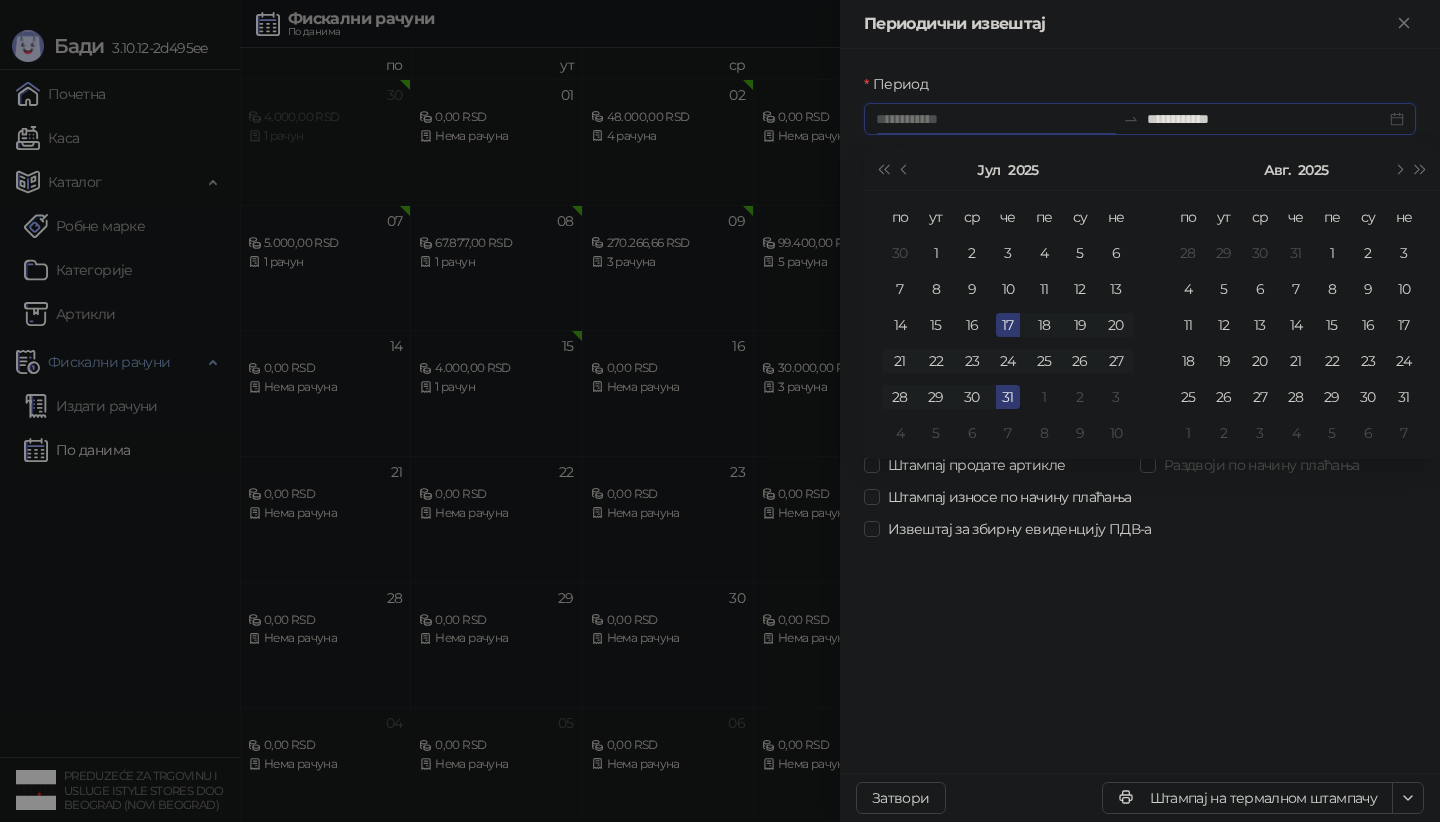 type on "**********" 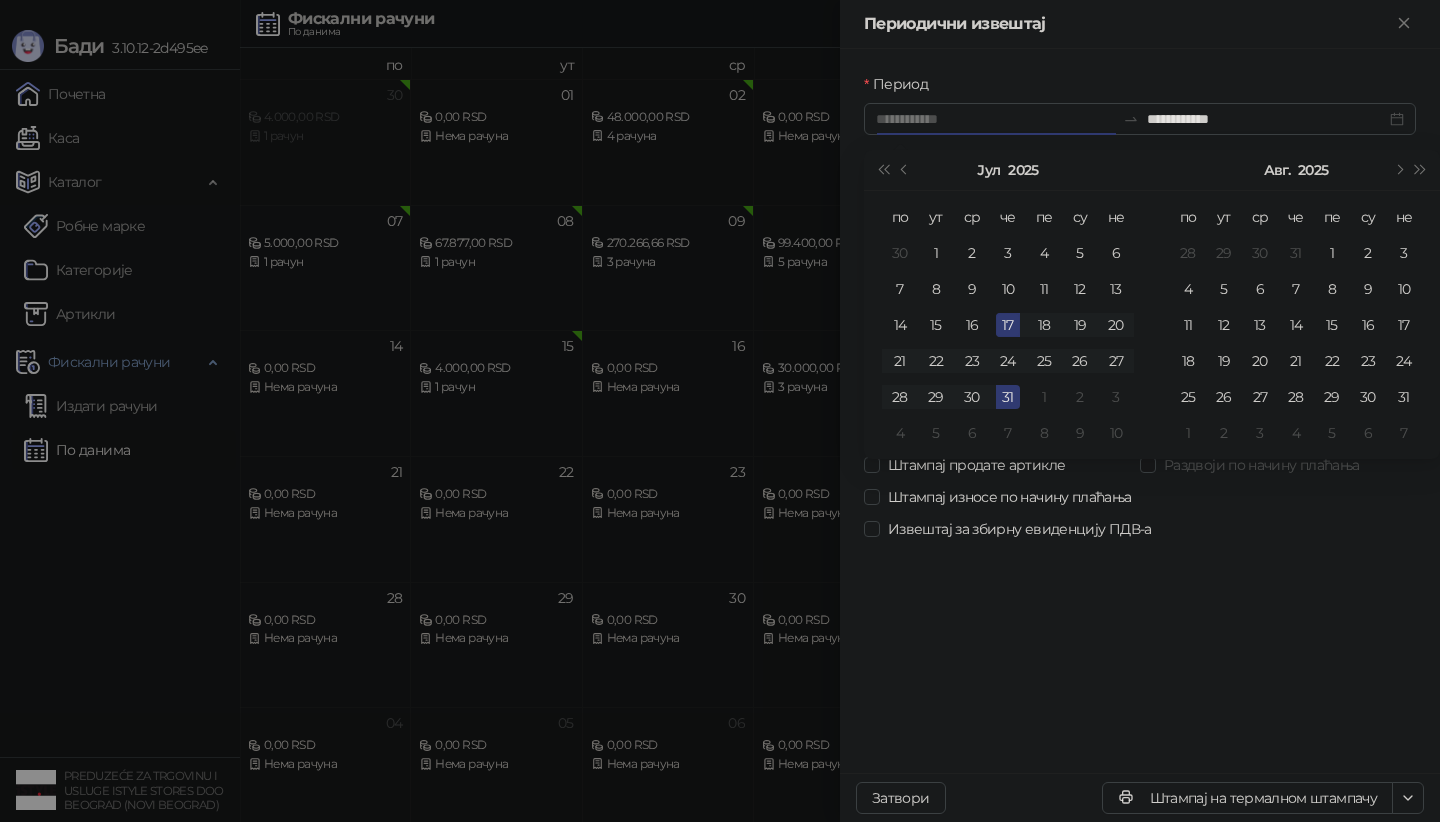 click on "17" at bounding box center [1008, 325] 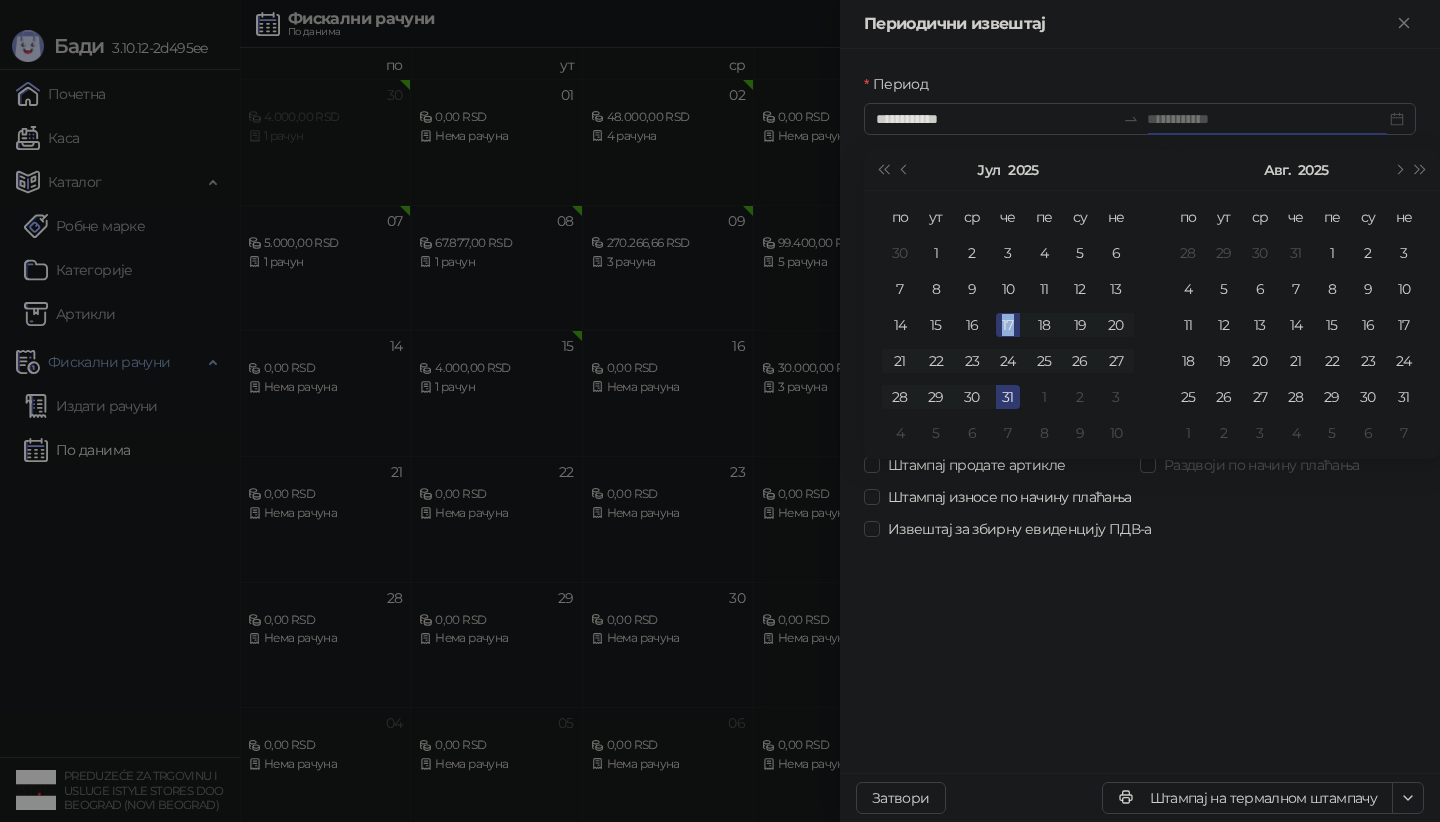 click on "17" at bounding box center [1008, 325] 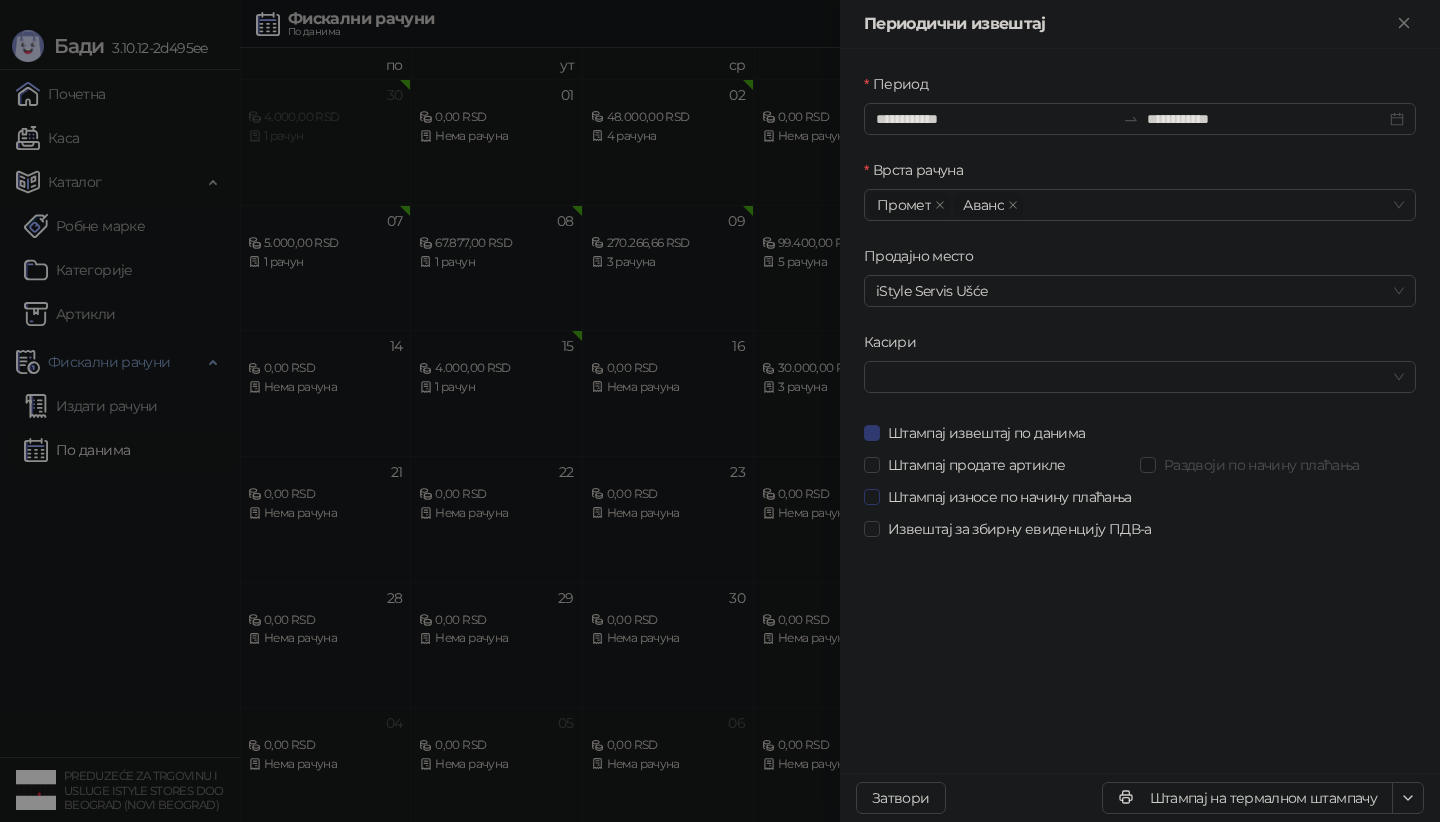 click on "Штампај износе по начину плаћања" at bounding box center [1010, 497] 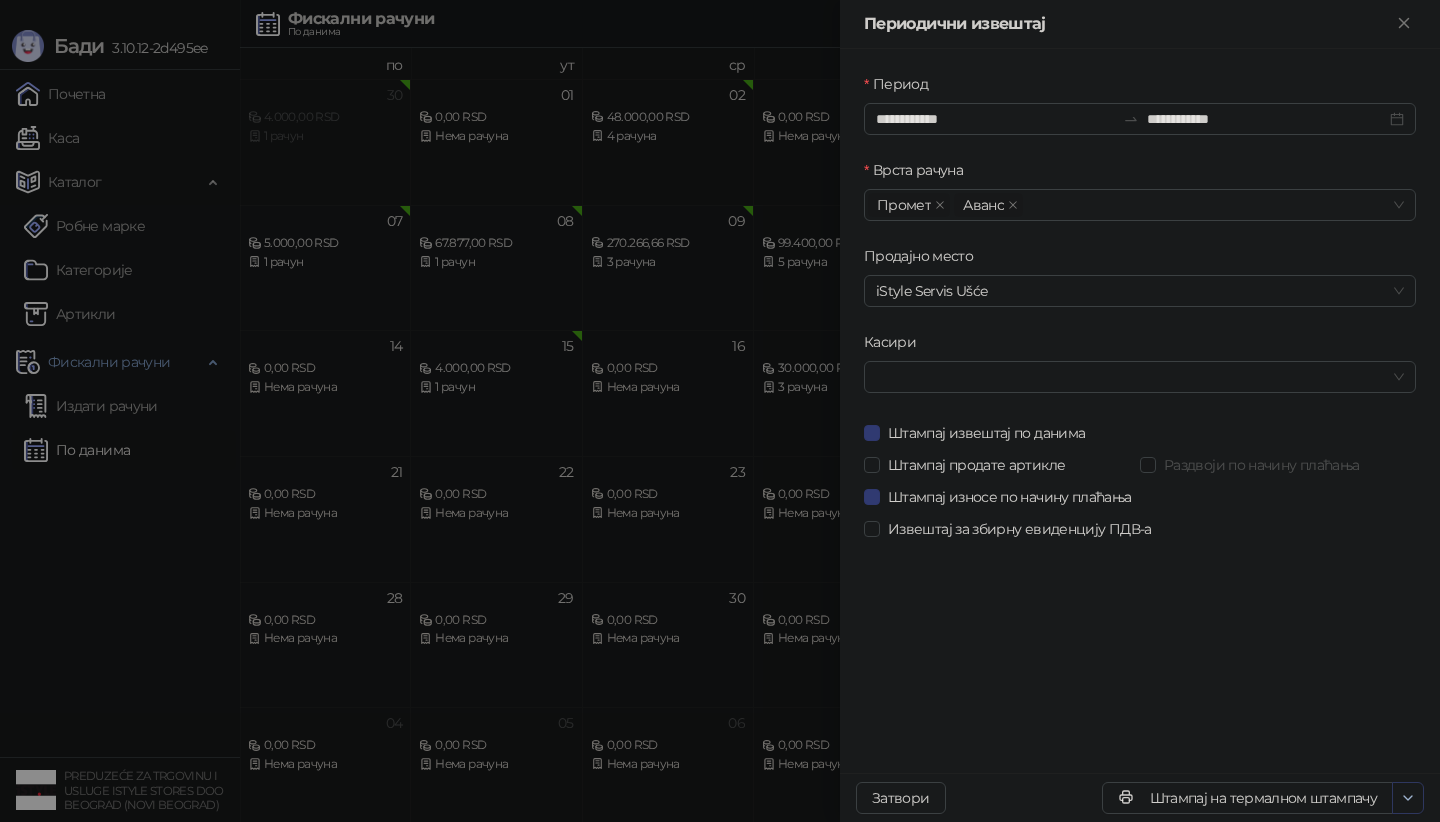 click at bounding box center [1408, 798] 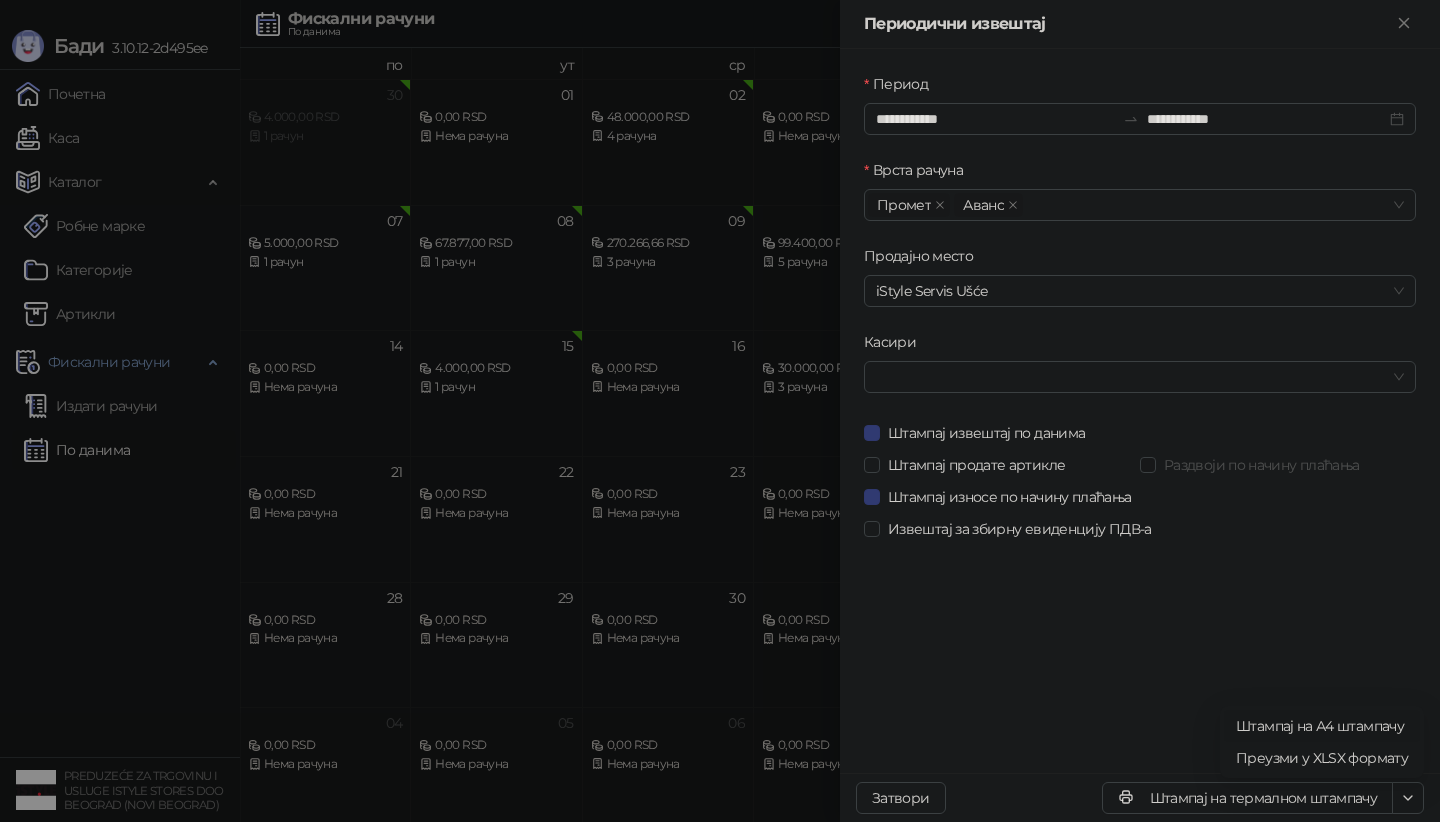 click on "Штампај на А4 штампачу" at bounding box center [1322, 726] 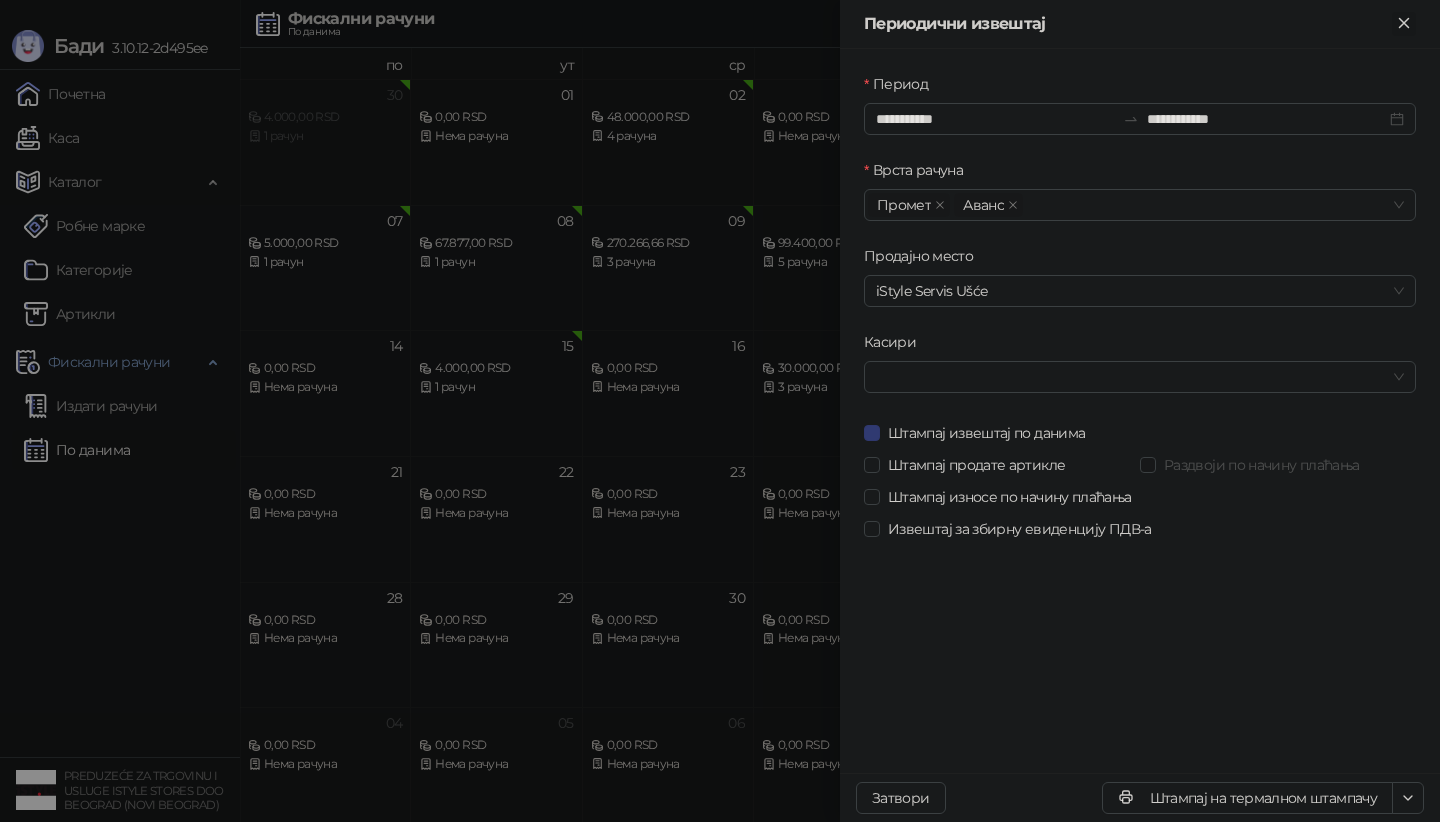 click 